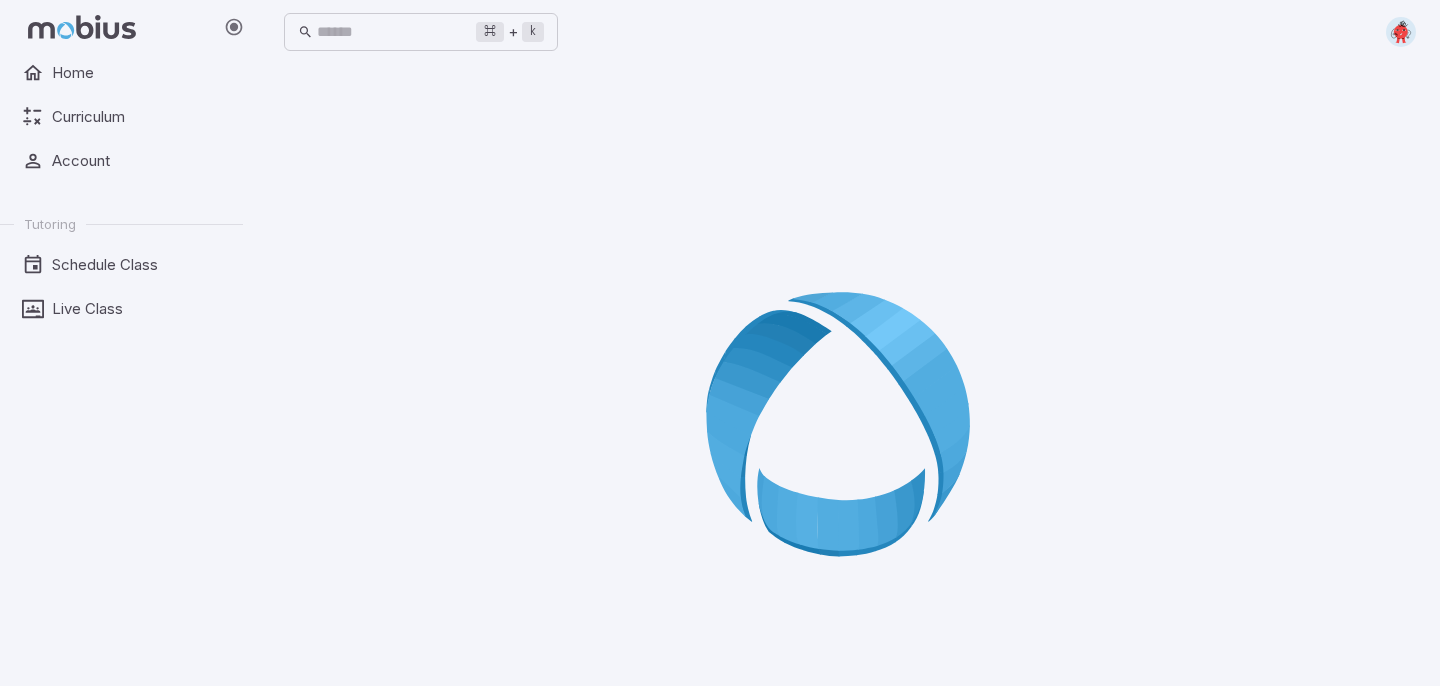 scroll, scrollTop: 0, scrollLeft: 0, axis: both 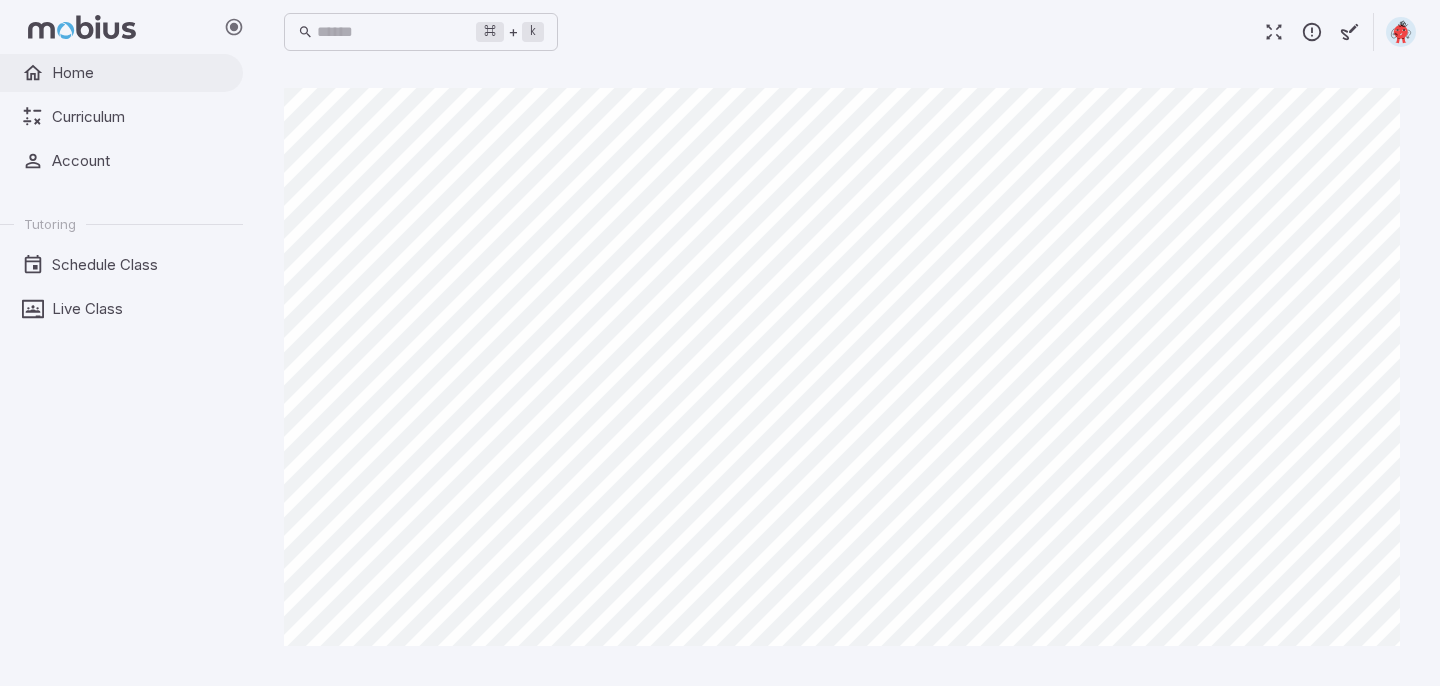 click on "Home" at bounding box center (121, 73) 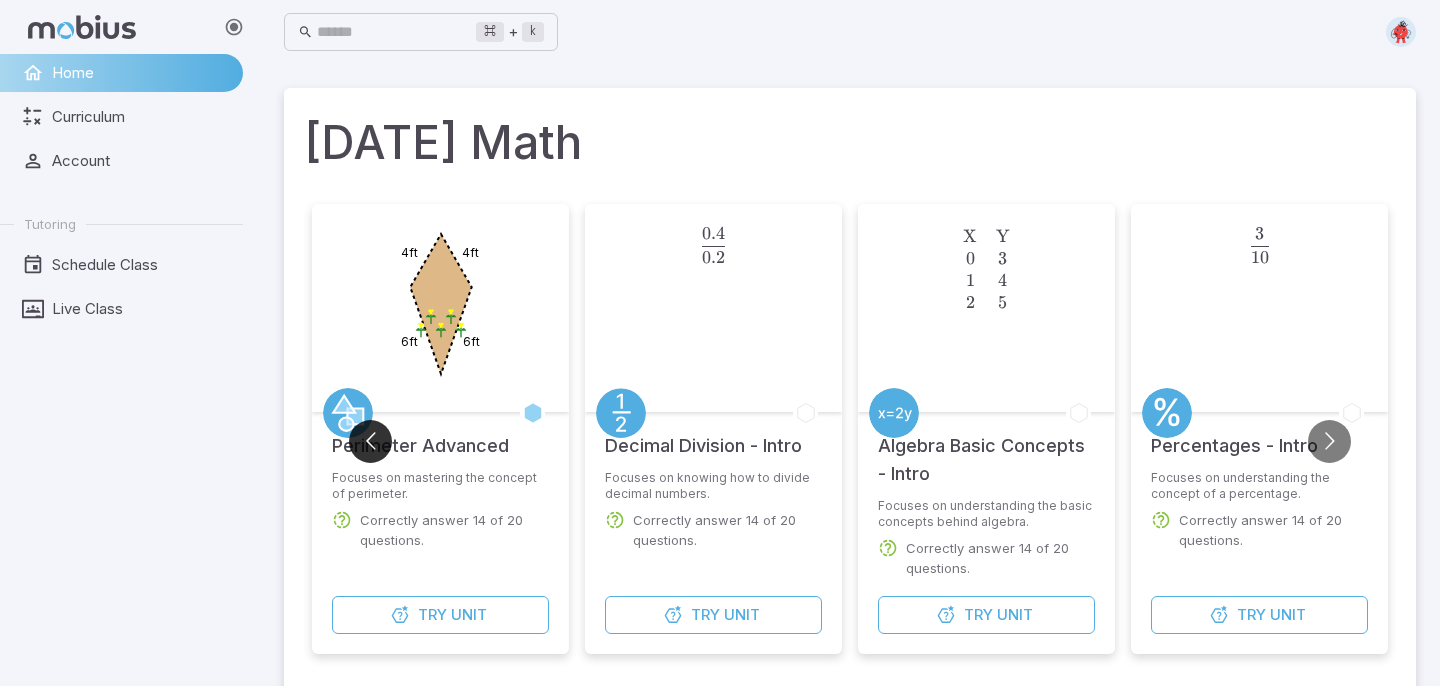 click at bounding box center (370, 441) 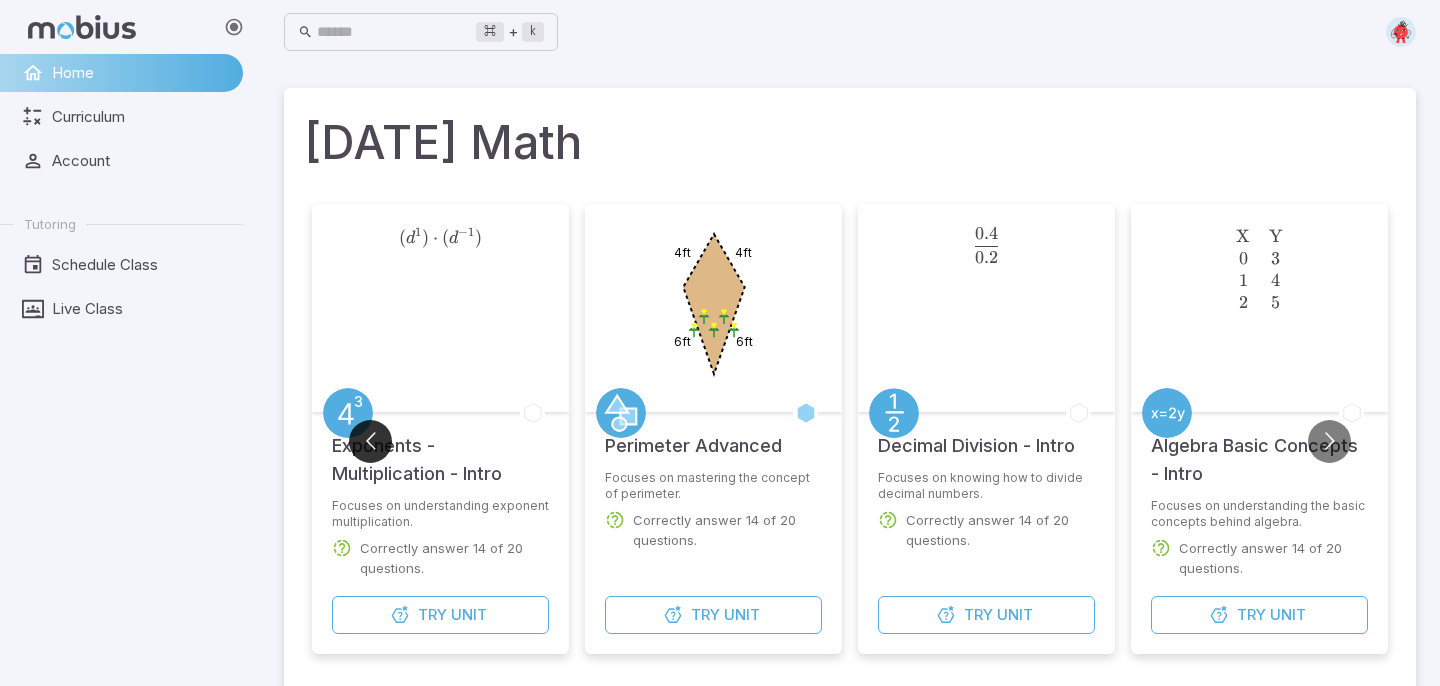click at bounding box center [370, 441] 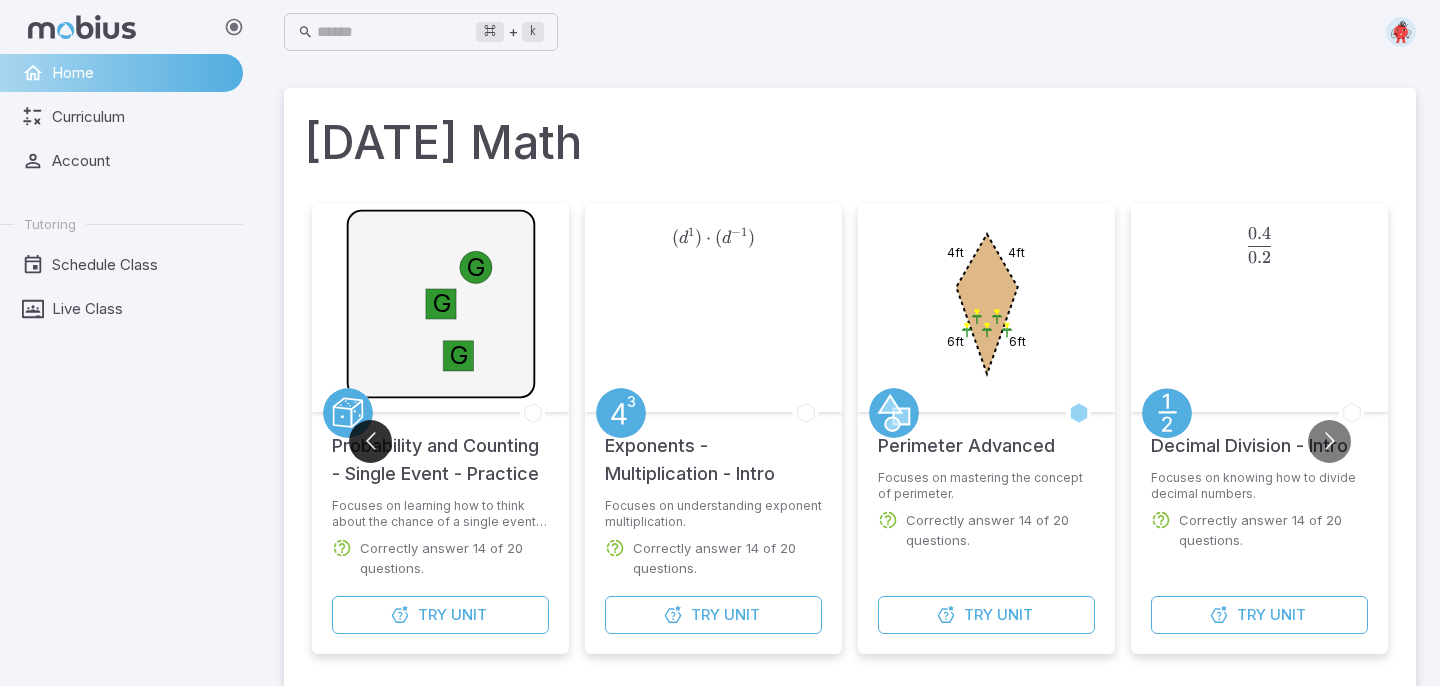 click at bounding box center [370, 441] 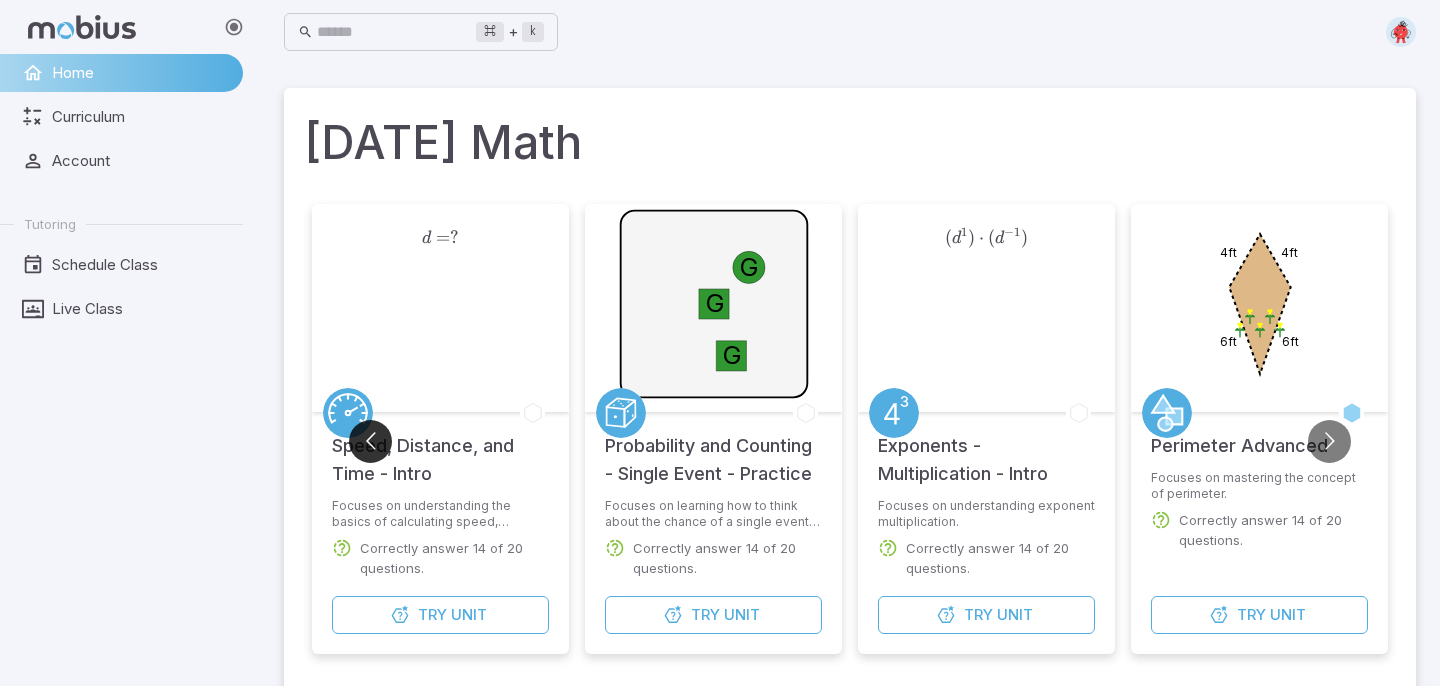 click at bounding box center (370, 441) 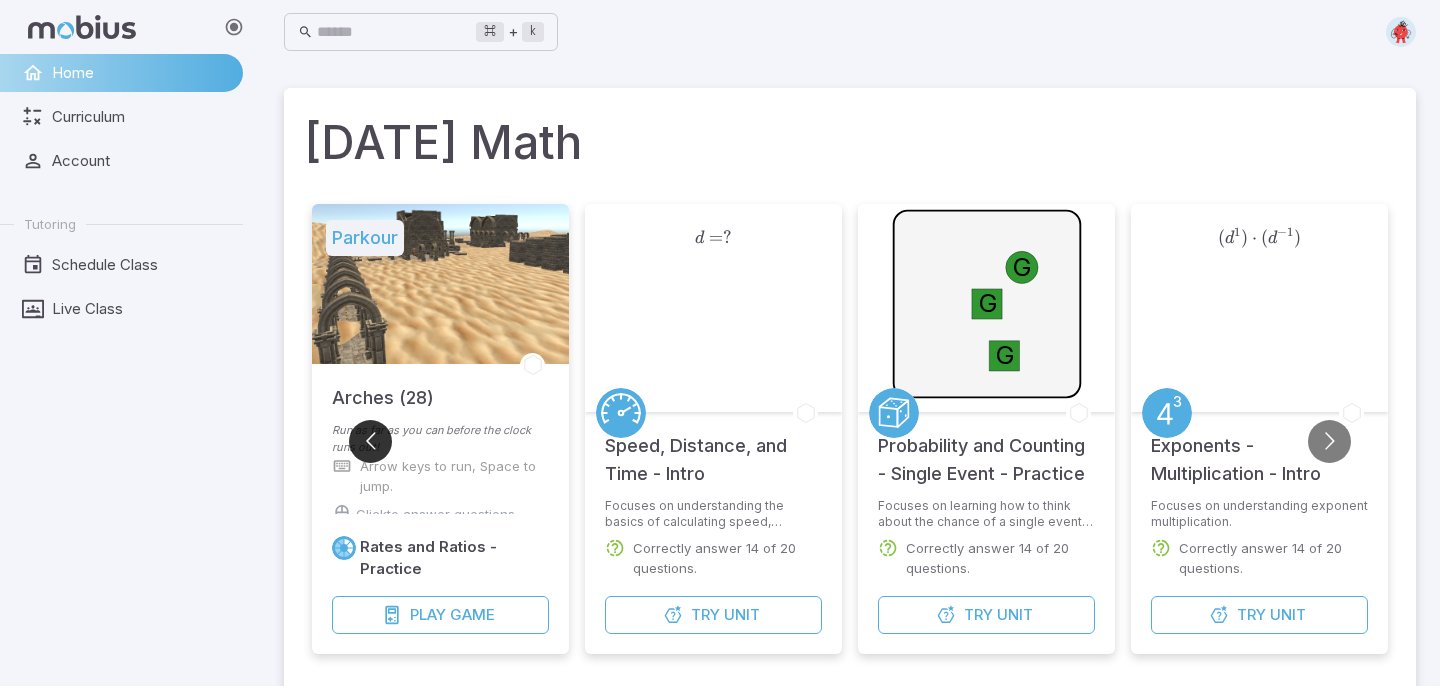 click at bounding box center (370, 441) 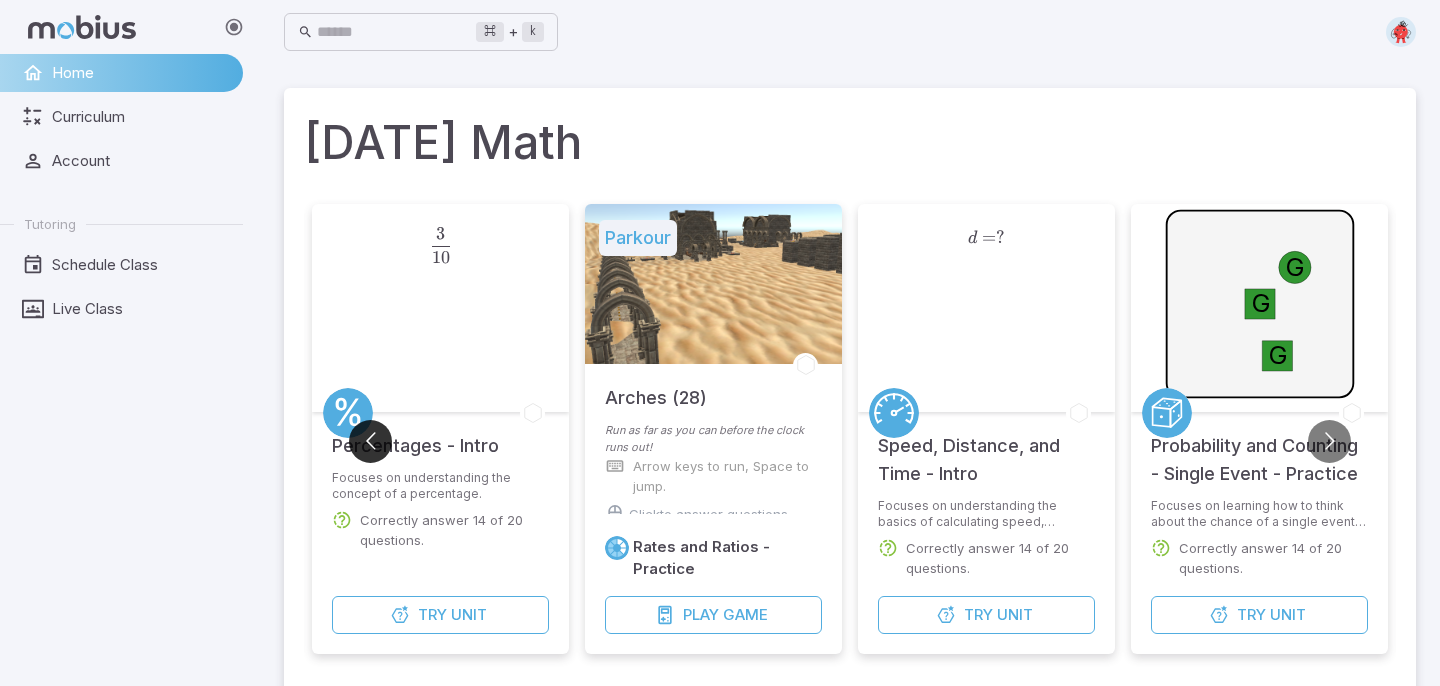 click at bounding box center (370, 441) 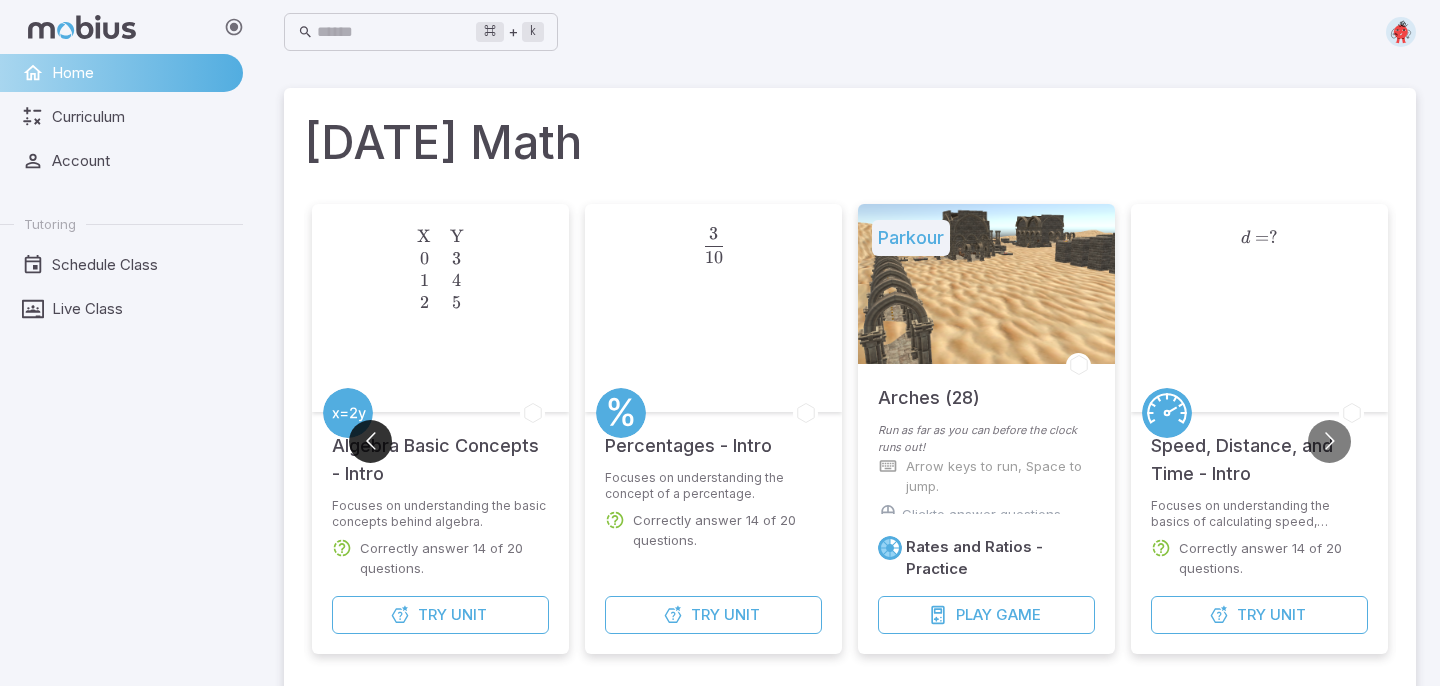 click at bounding box center (370, 441) 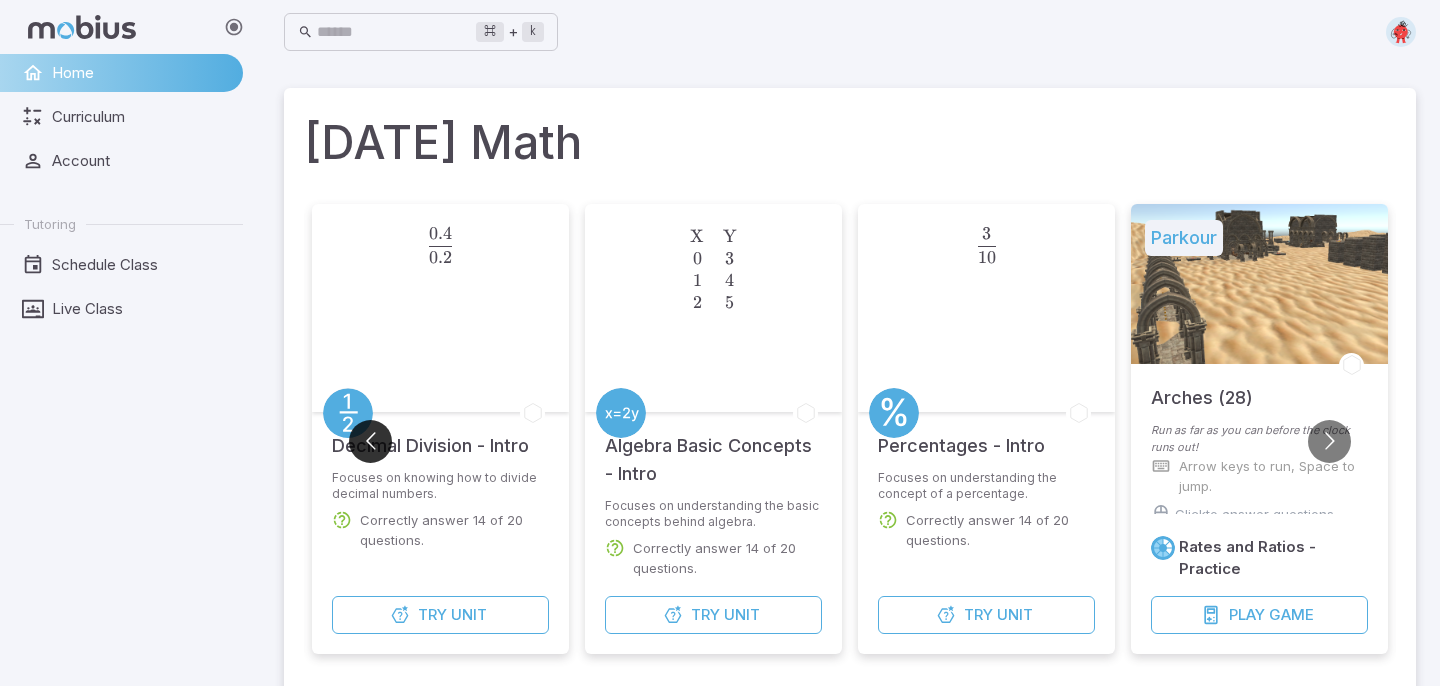 click at bounding box center (370, 441) 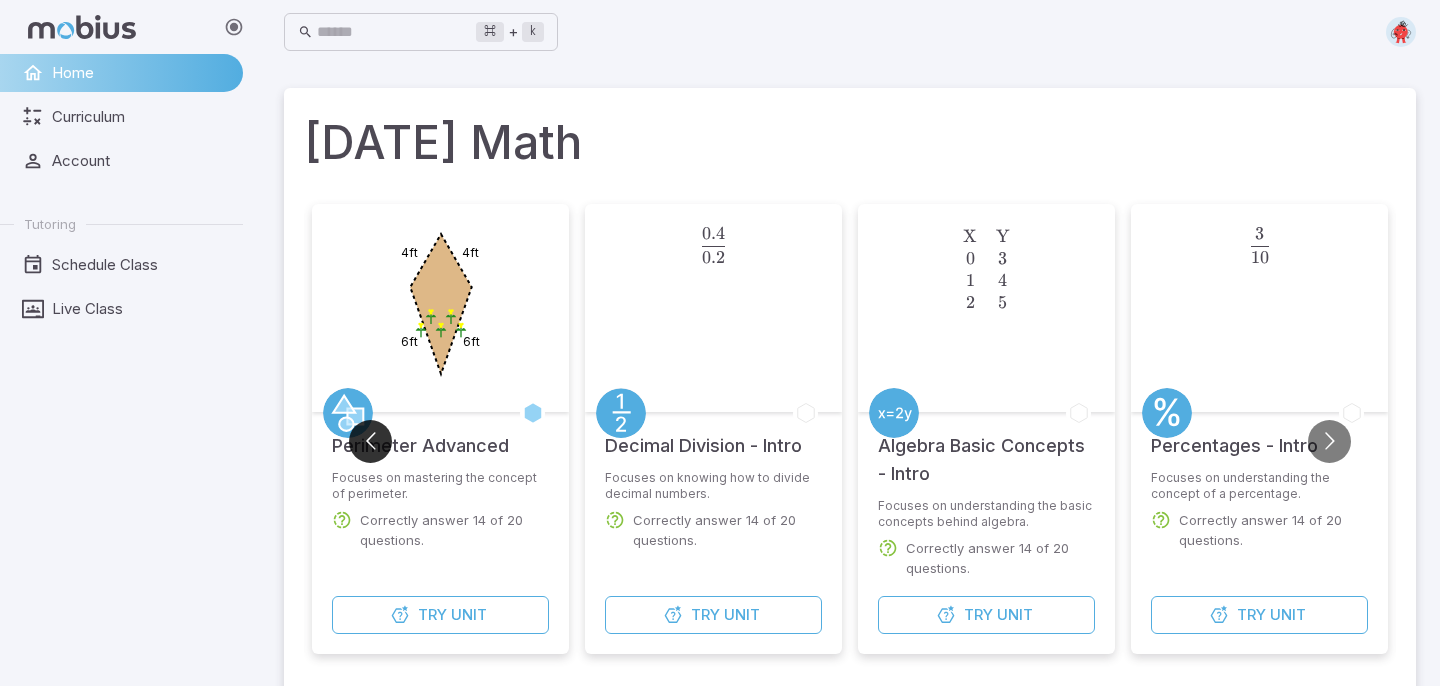 click at bounding box center [370, 441] 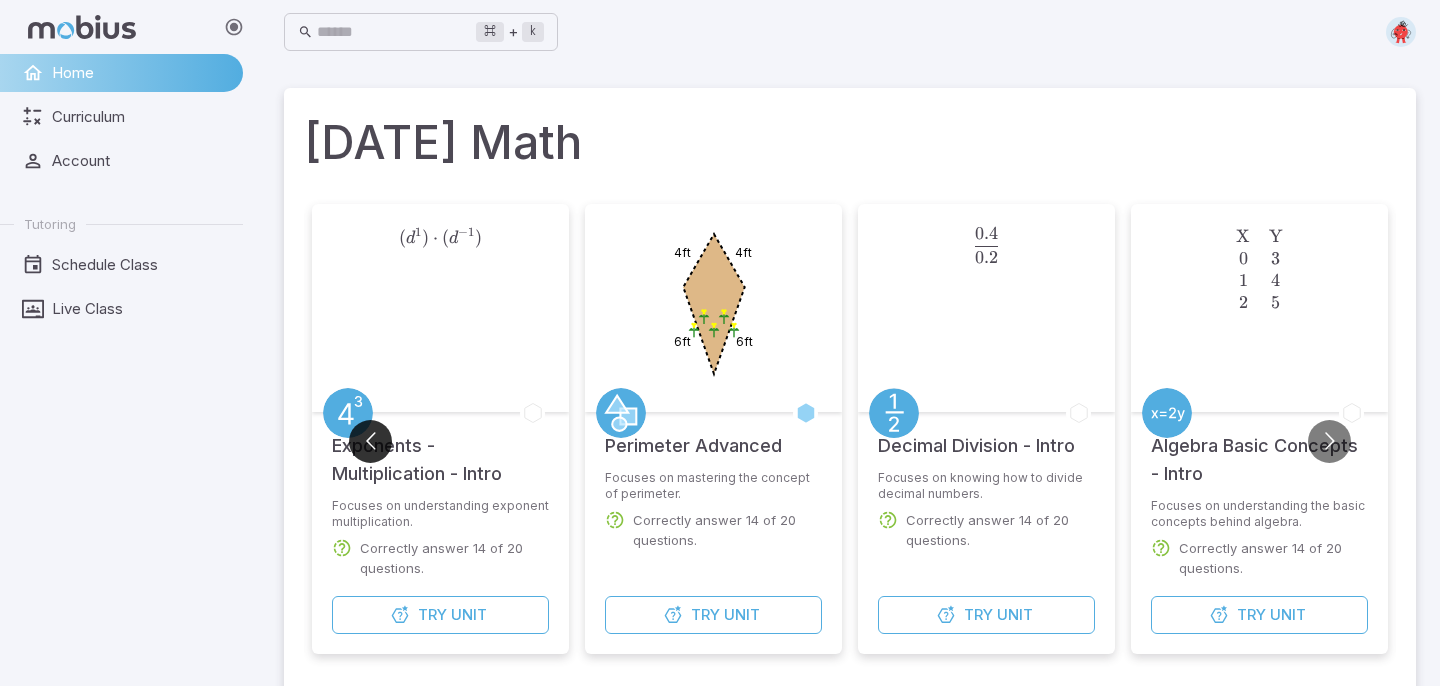 click at bounding box center [370, 441] 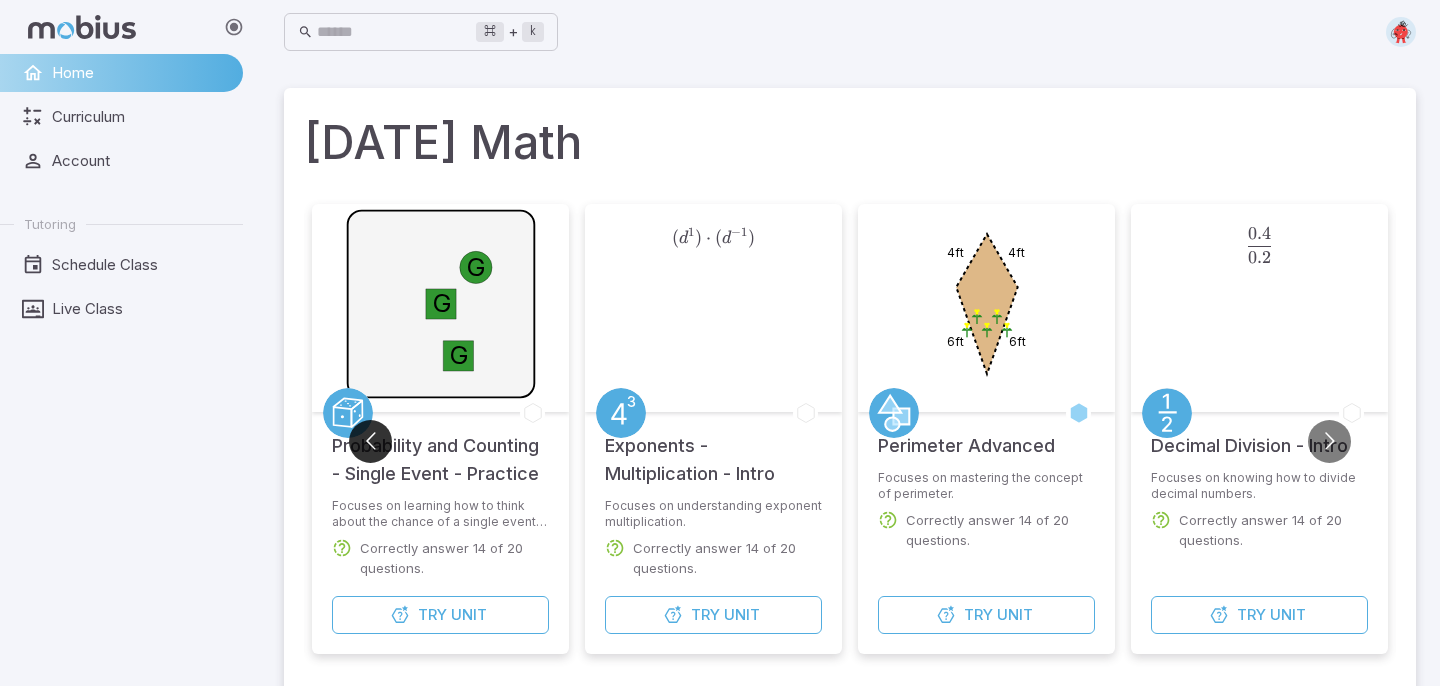 click at bounding box center (370, 441) 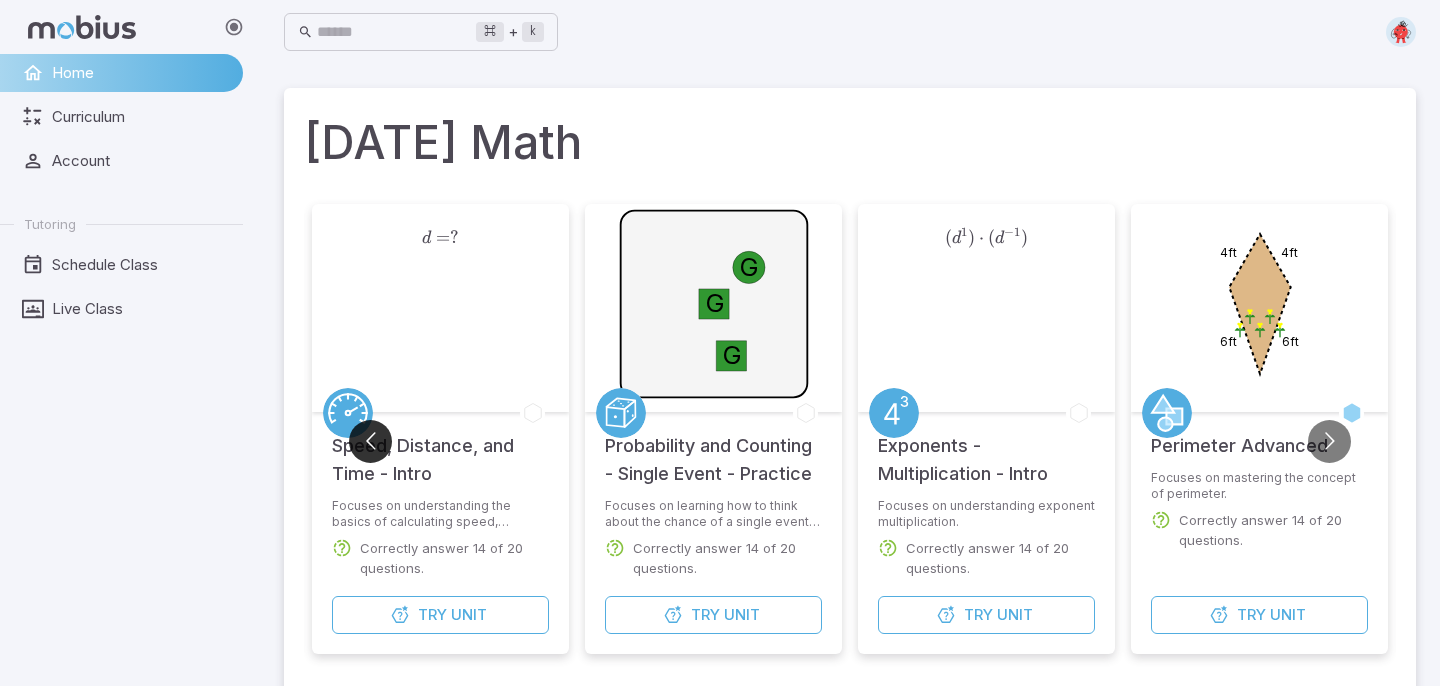 click at bounding box center [370, 441] 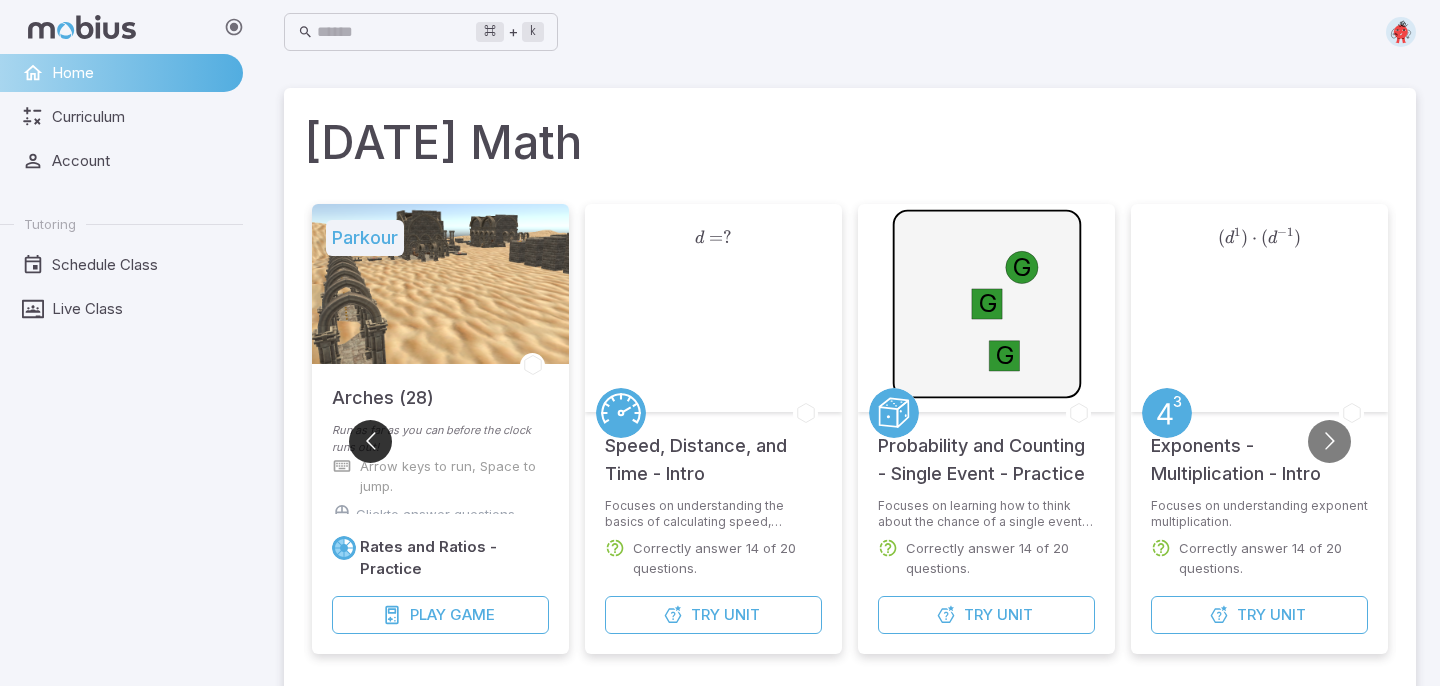 click at bounding box center [370, 441] 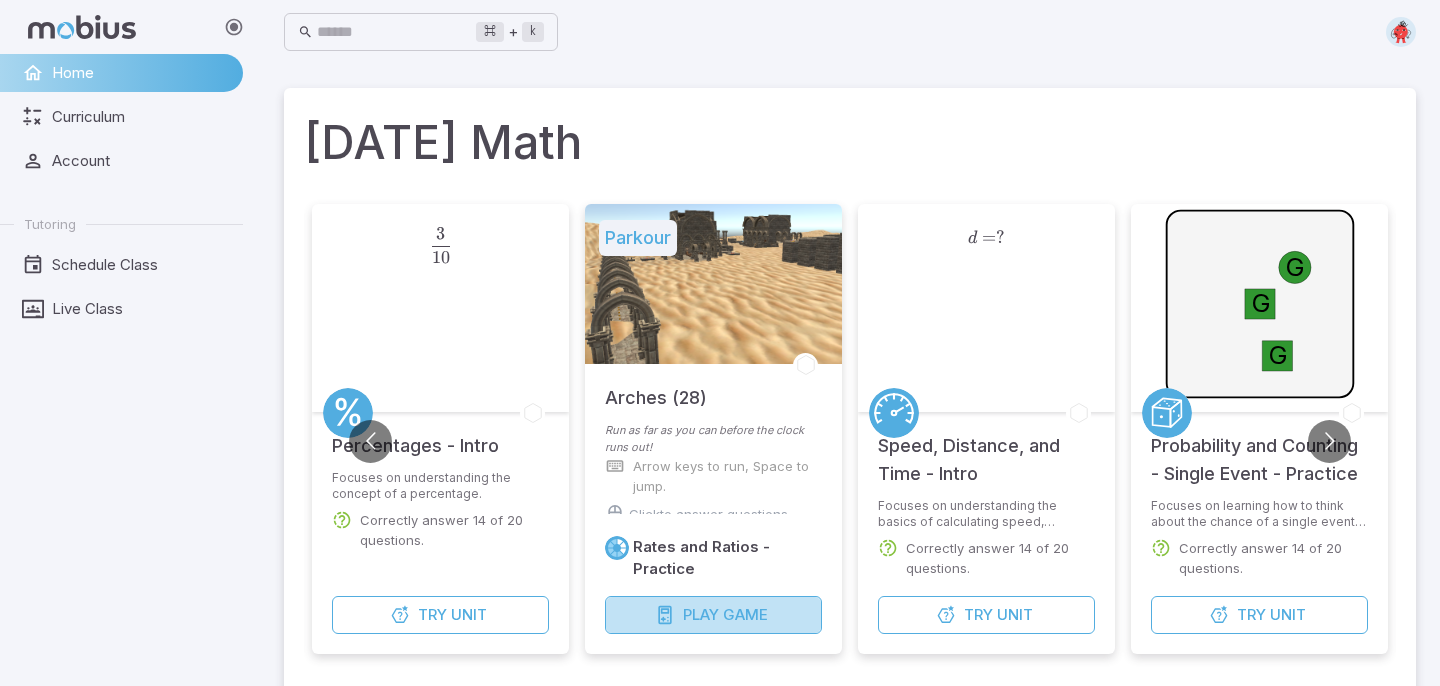 click on "Play Game" at bounding box center [713, 615] 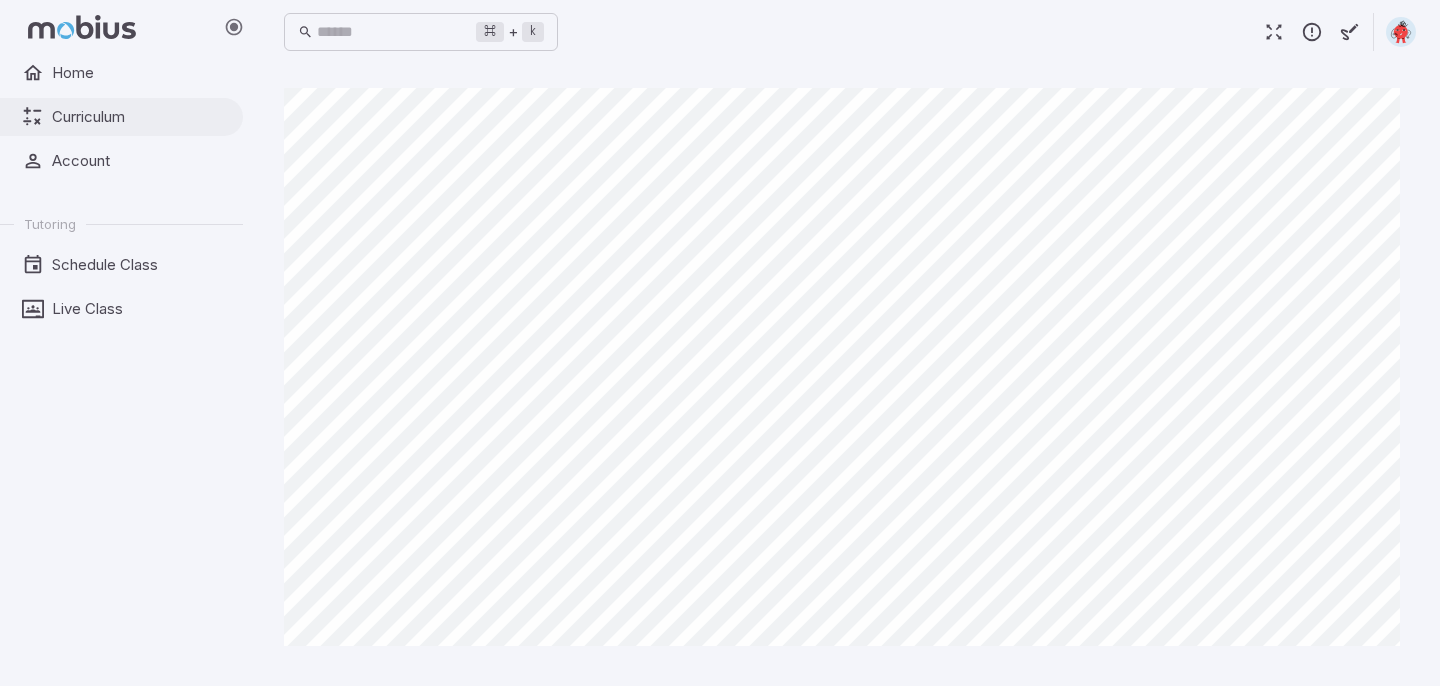 click on "Curriculum" at bounding box center (140, 117) 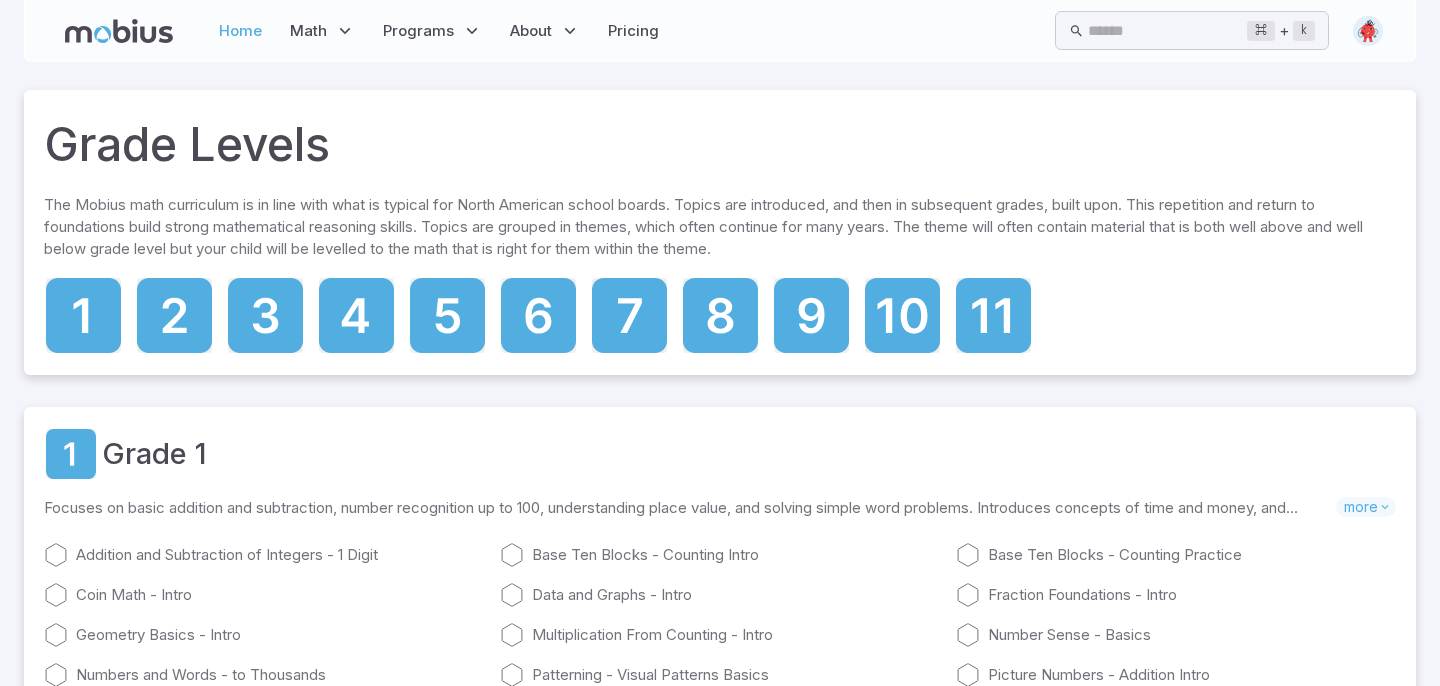 click on "Home" at bounding box center [240, 31] 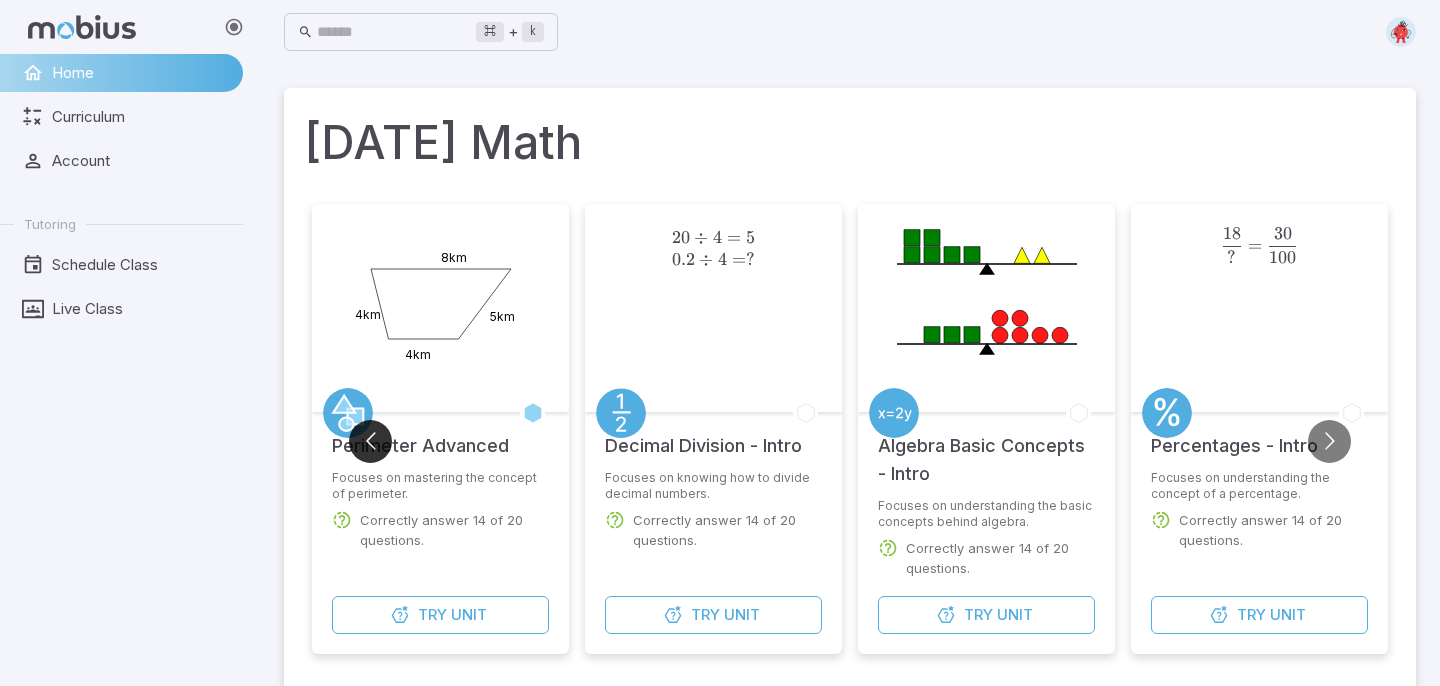 click at bounding box center (370, 441) 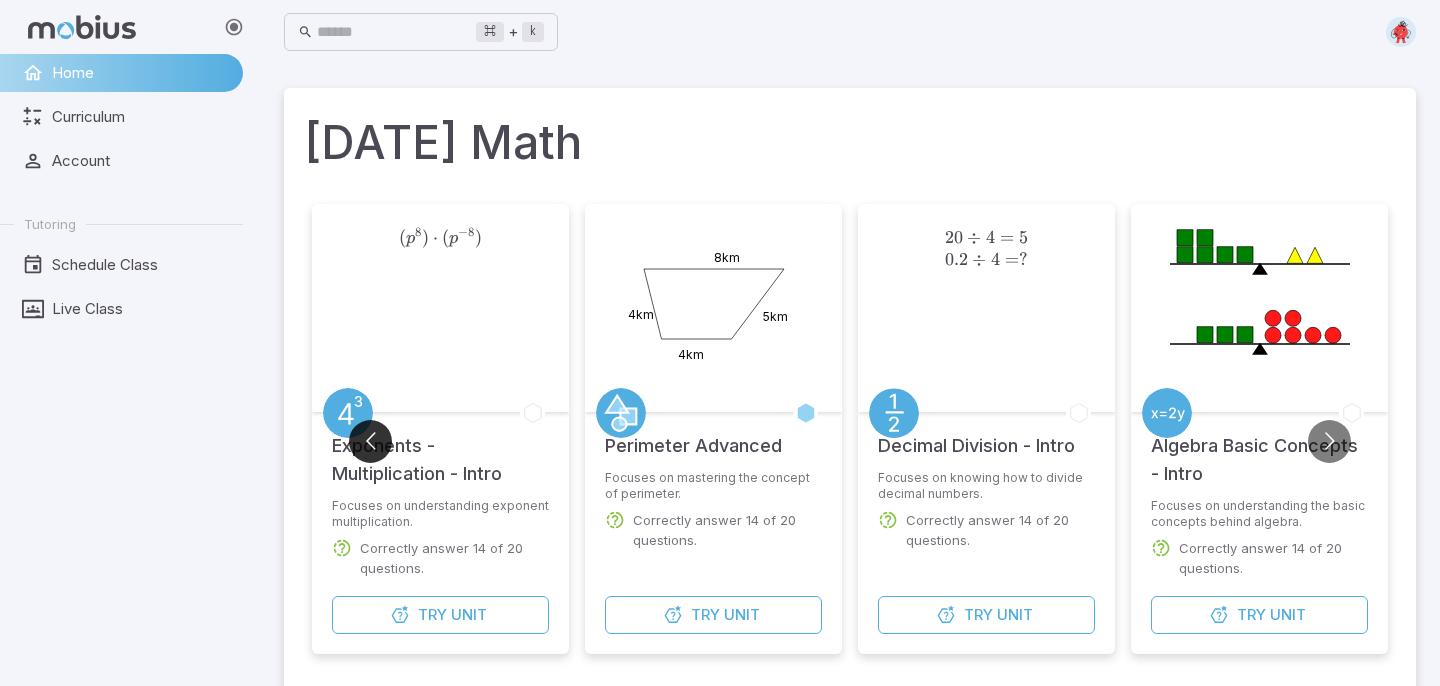 click at bounding box center [370, 441] 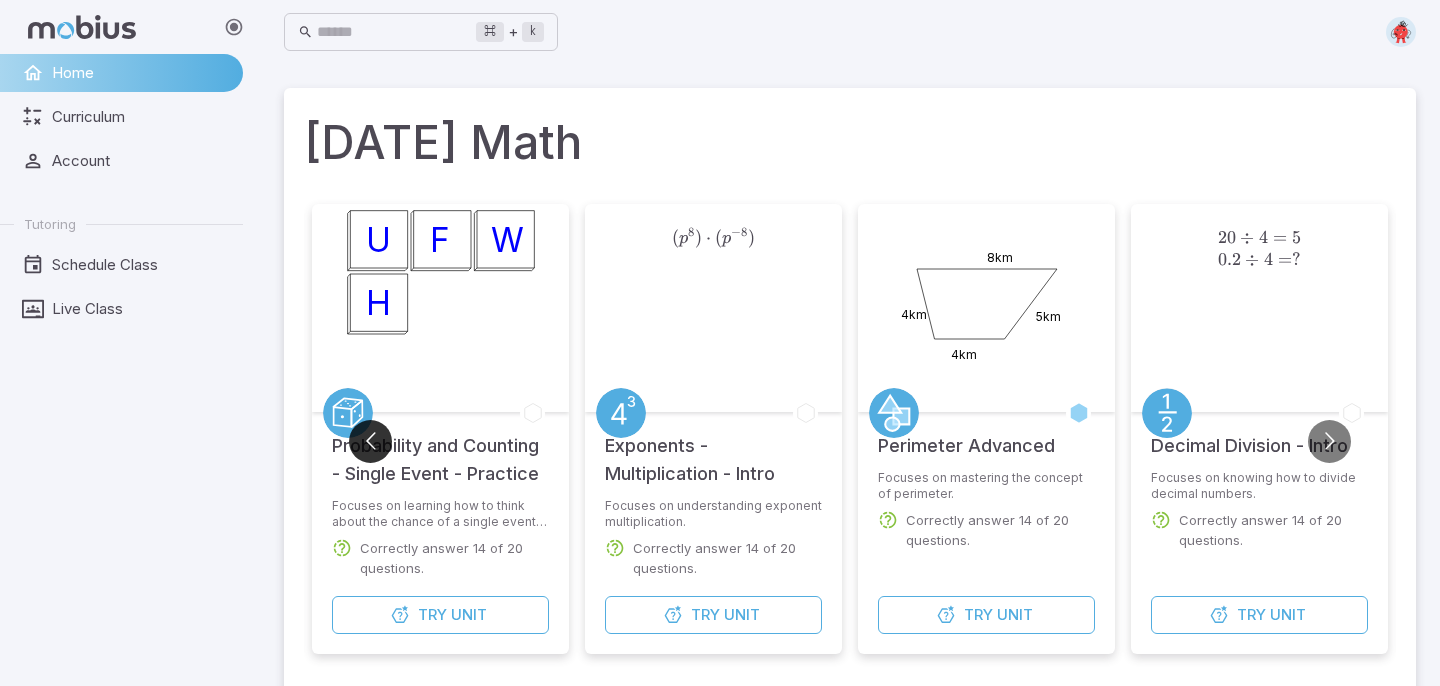 click at bounding box center [370, 441] 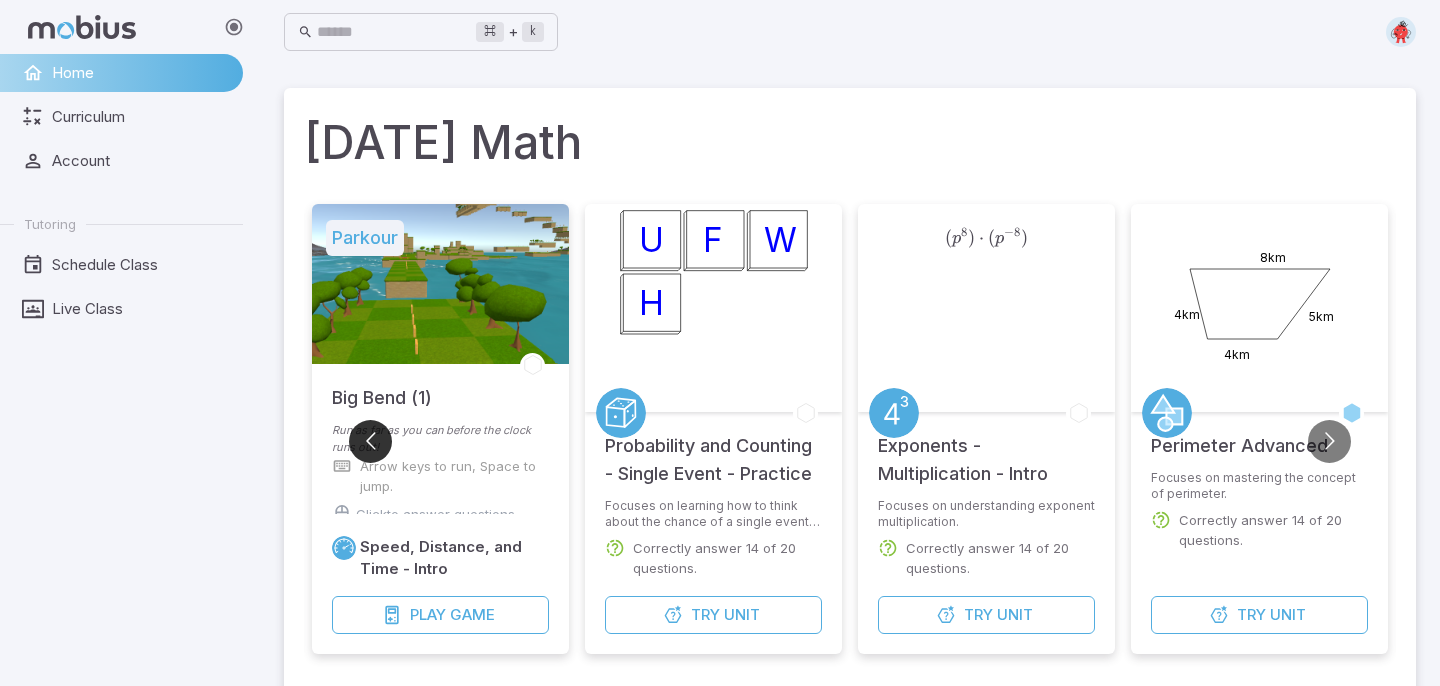 click at bounding box center (370, 441) 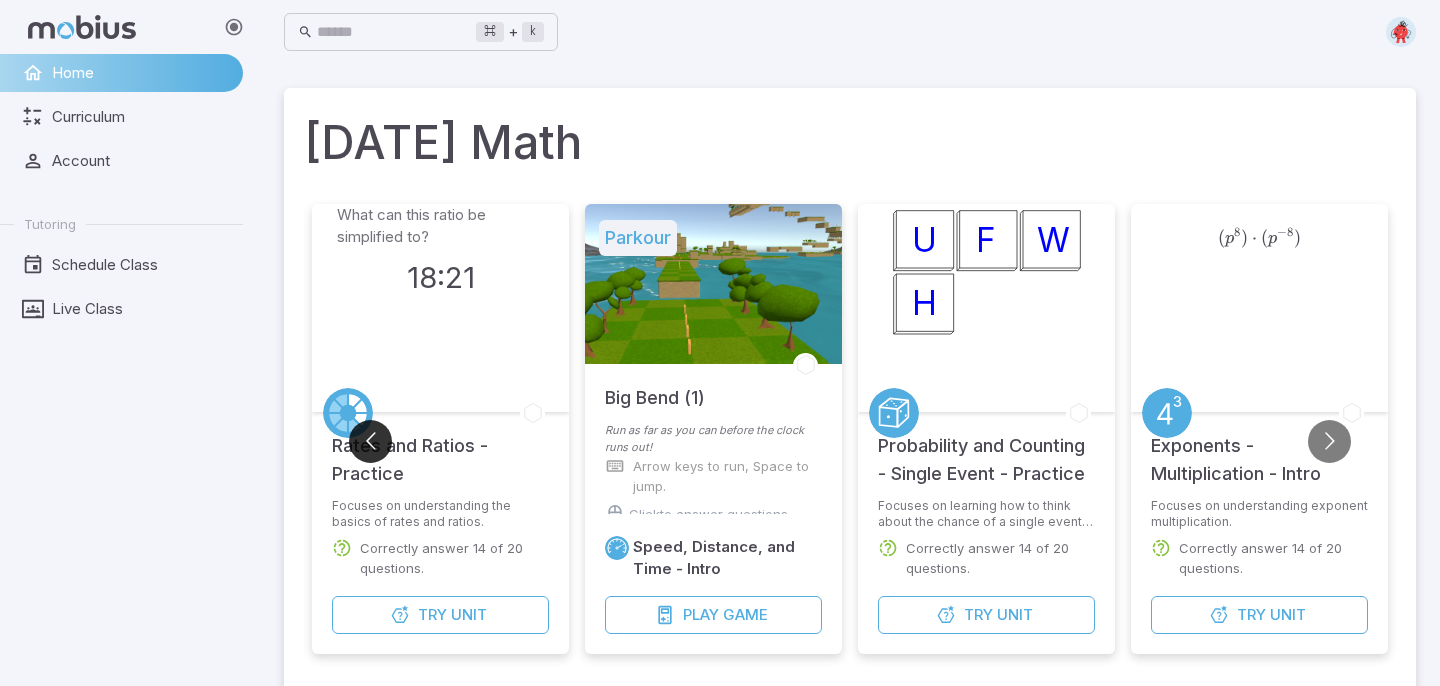 click at bounding box center [370, 441] 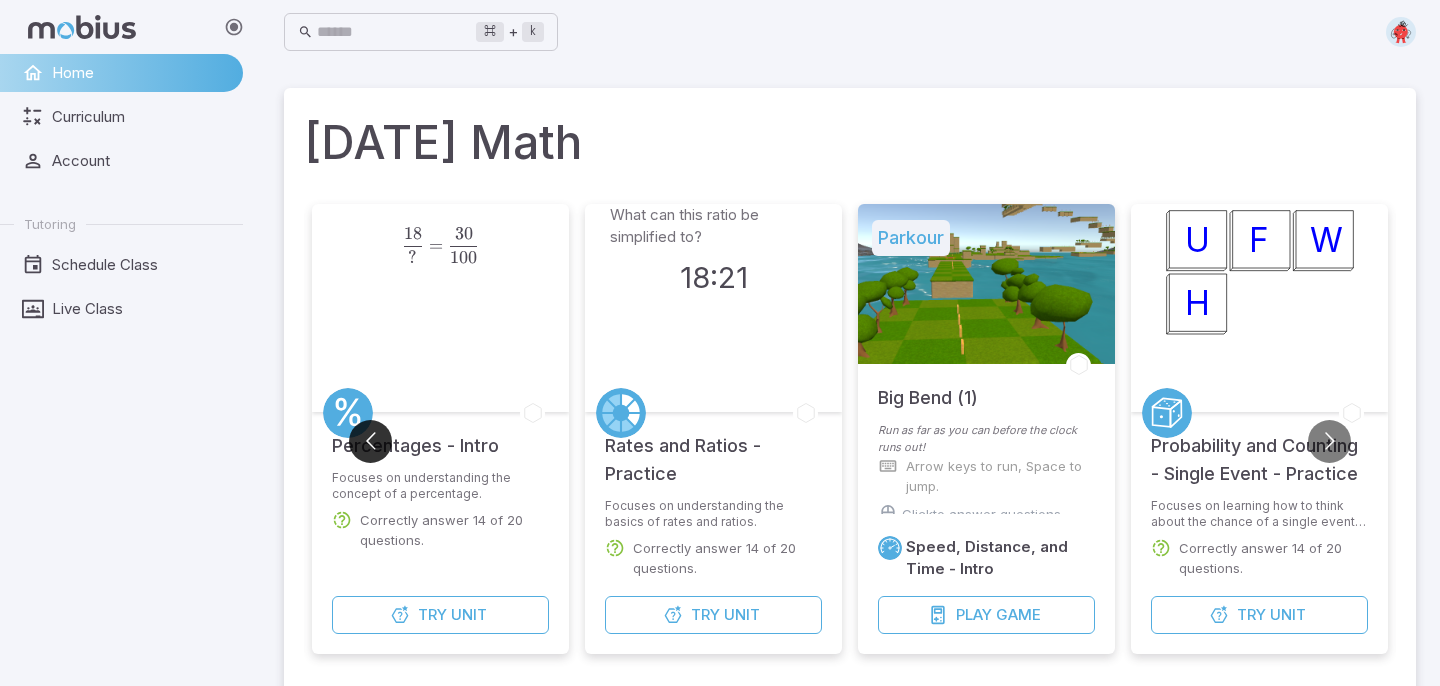 click at bounding box center (370, 441) 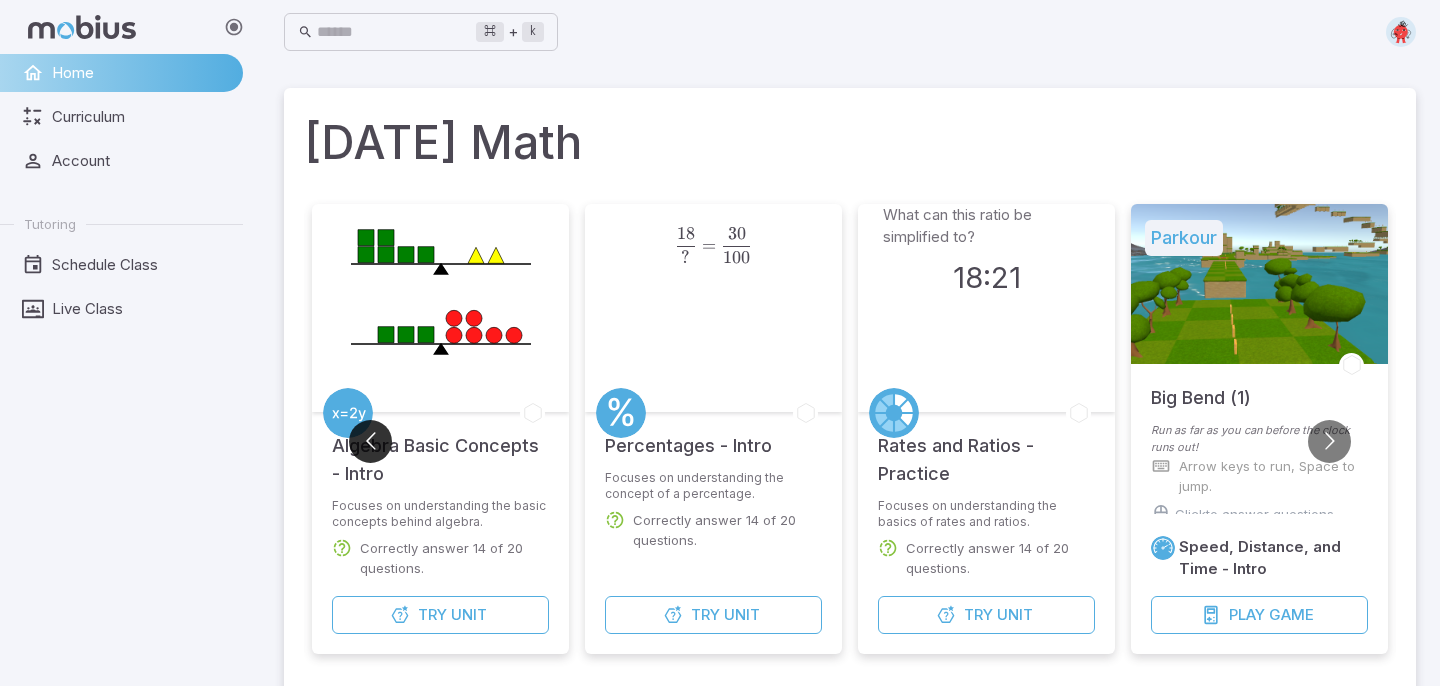 click at bounding box center [370, 441] 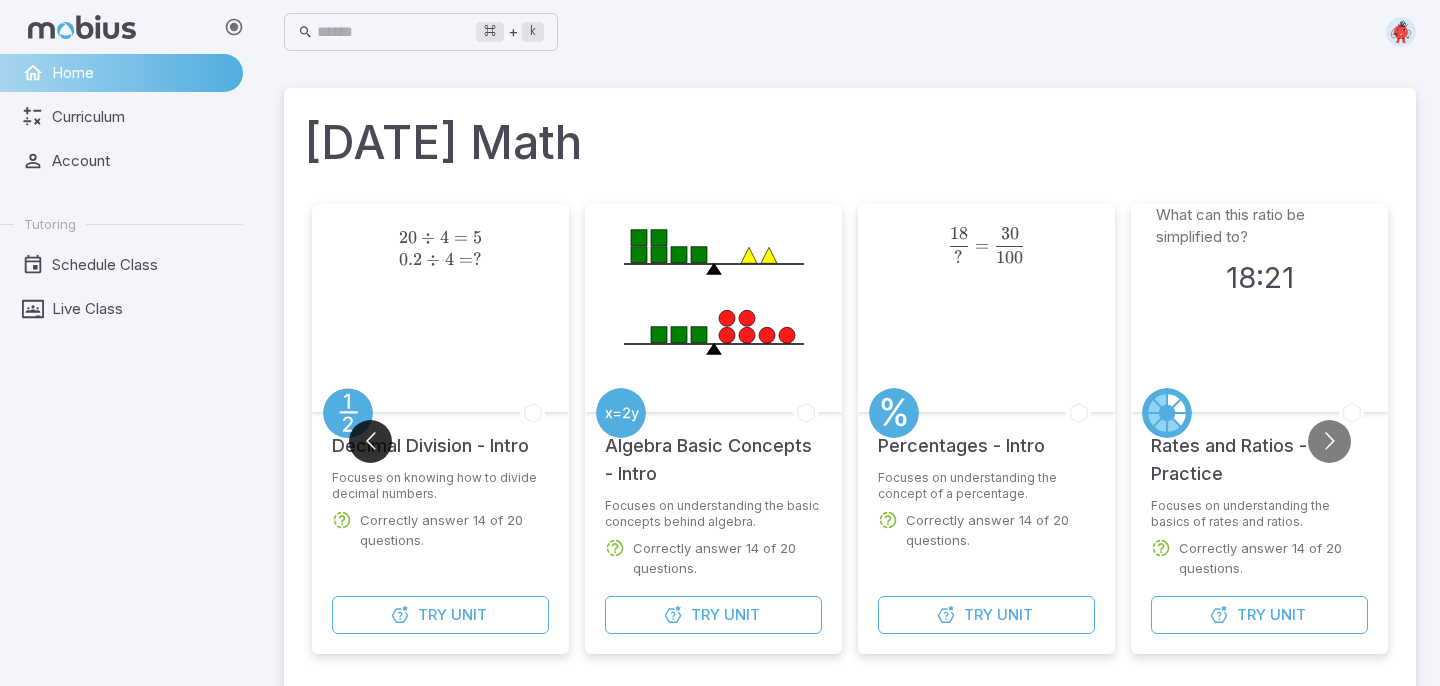 click at bounding box center [370, 441] 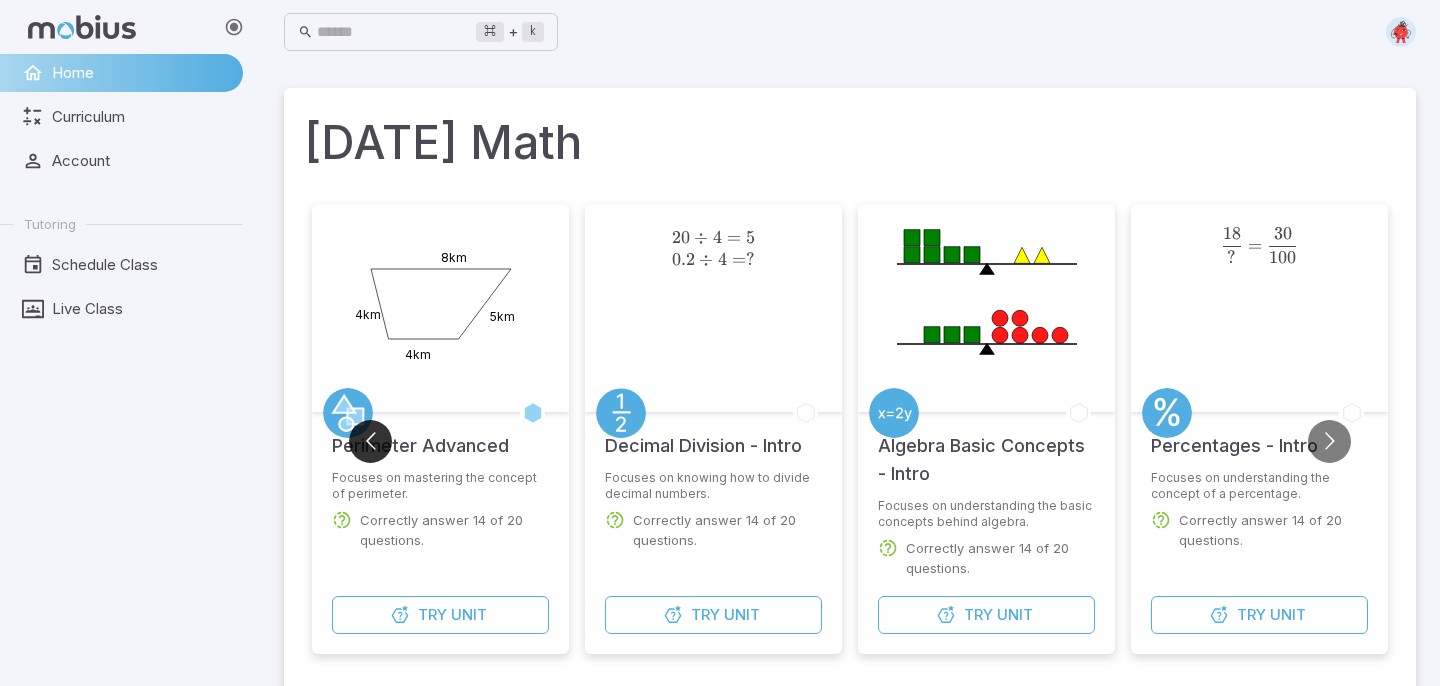 click at bounding box center [370, 441] 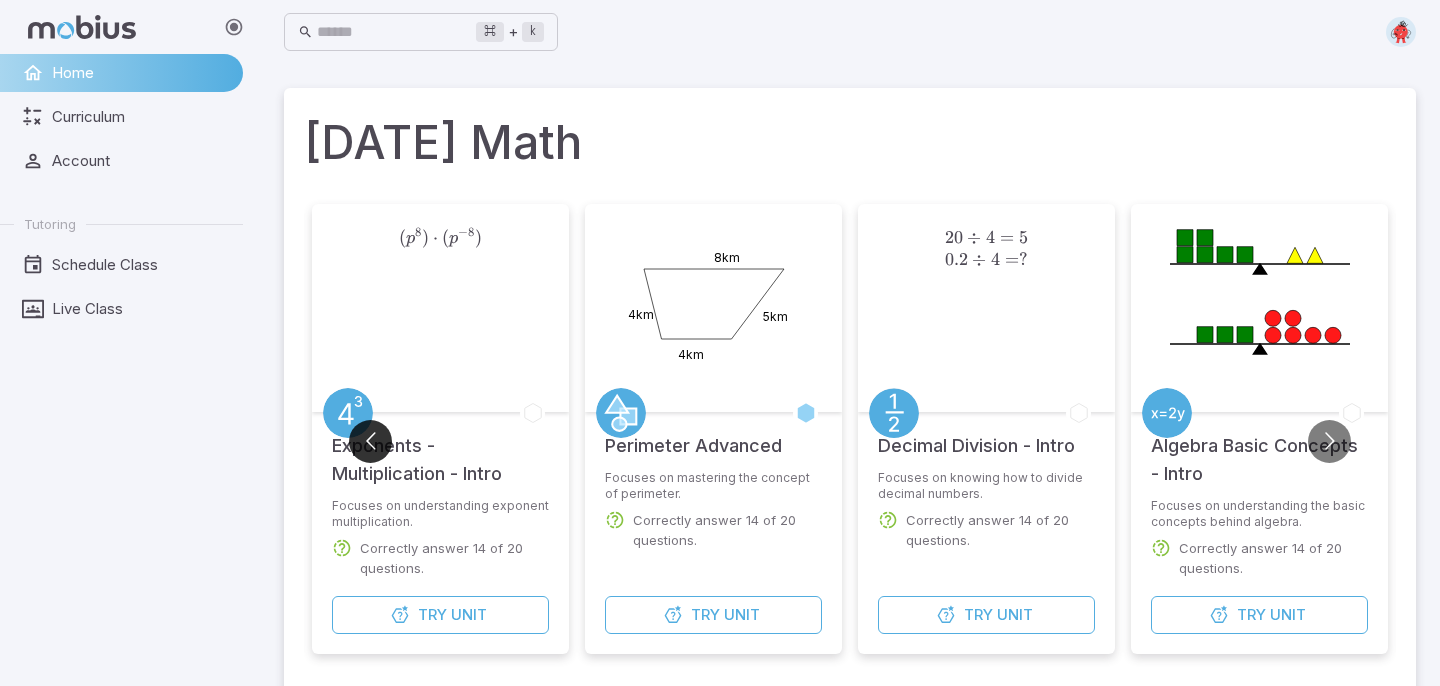 click at bounding box center [370, 441] 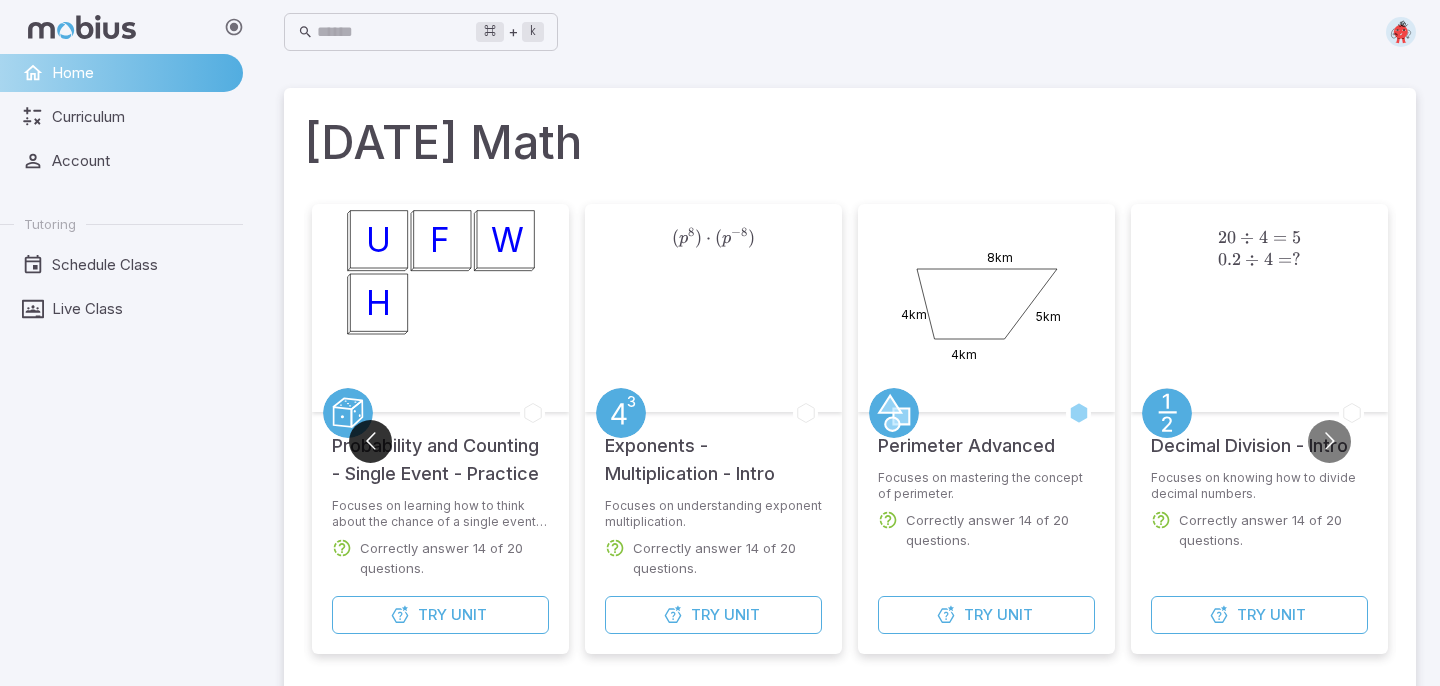 click at bounding box center [370, 441] 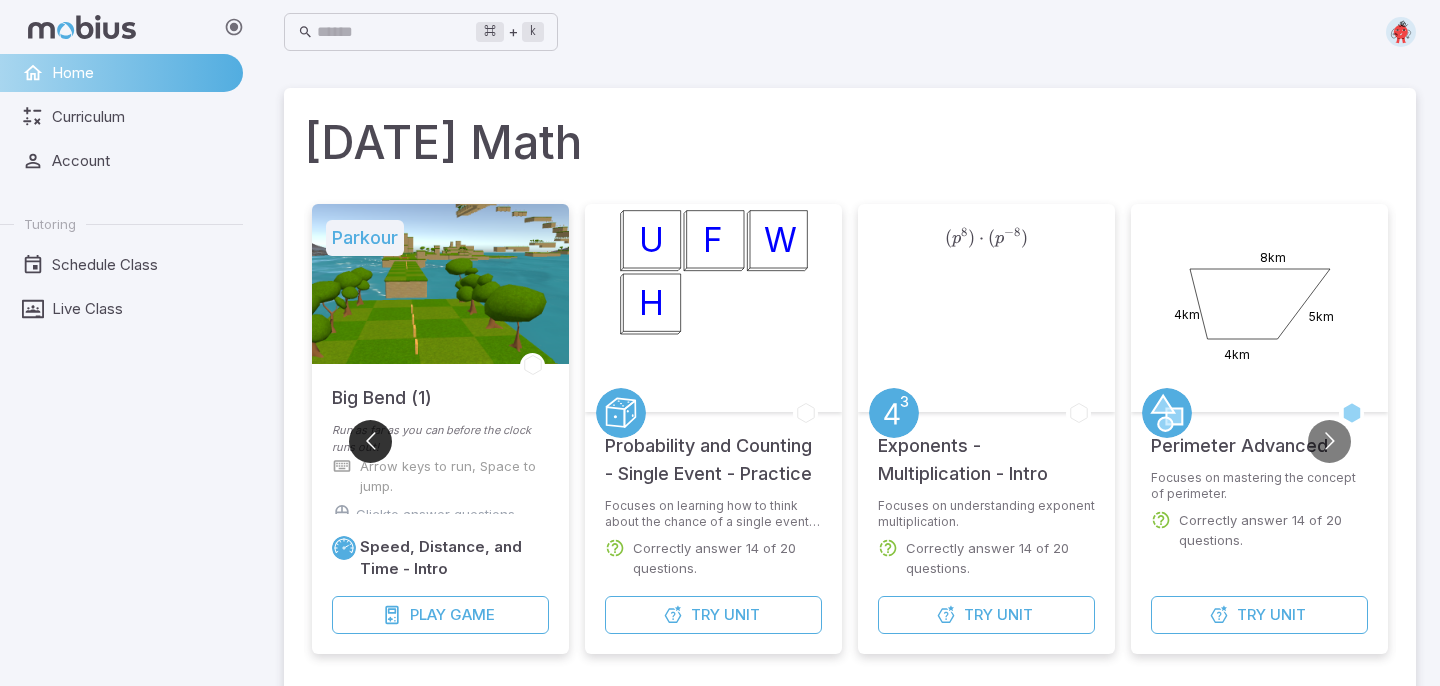 click at bounding box center (370, 441) 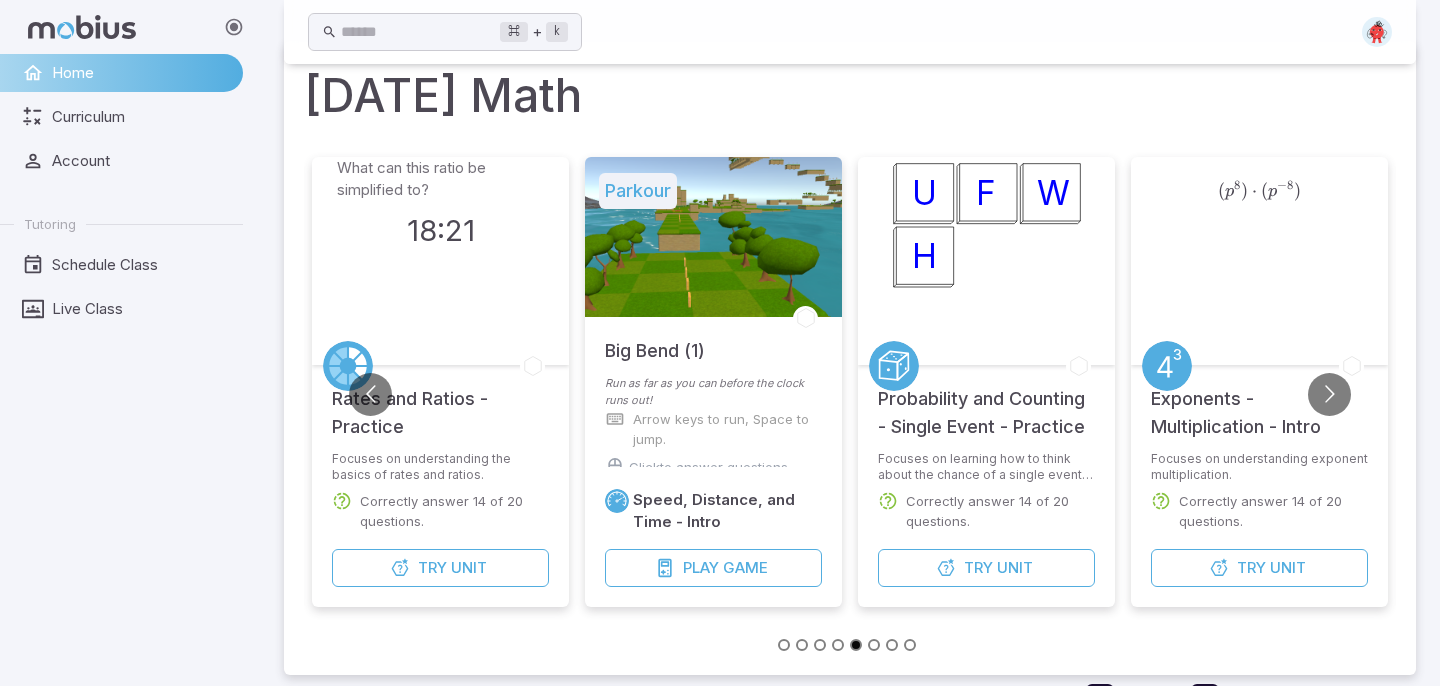 scroll, scrollTop: 5, scrollLeft: 0, axis: vertical 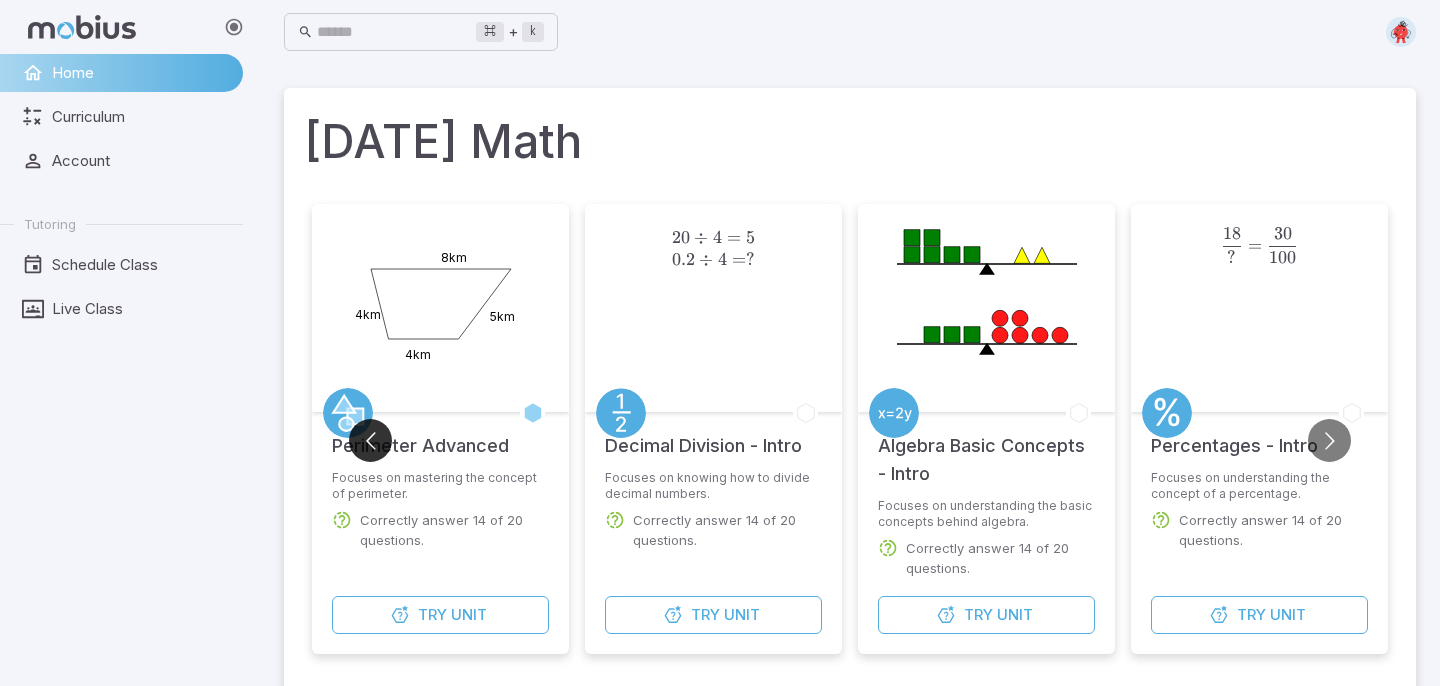click at bounding box center [370, 440] 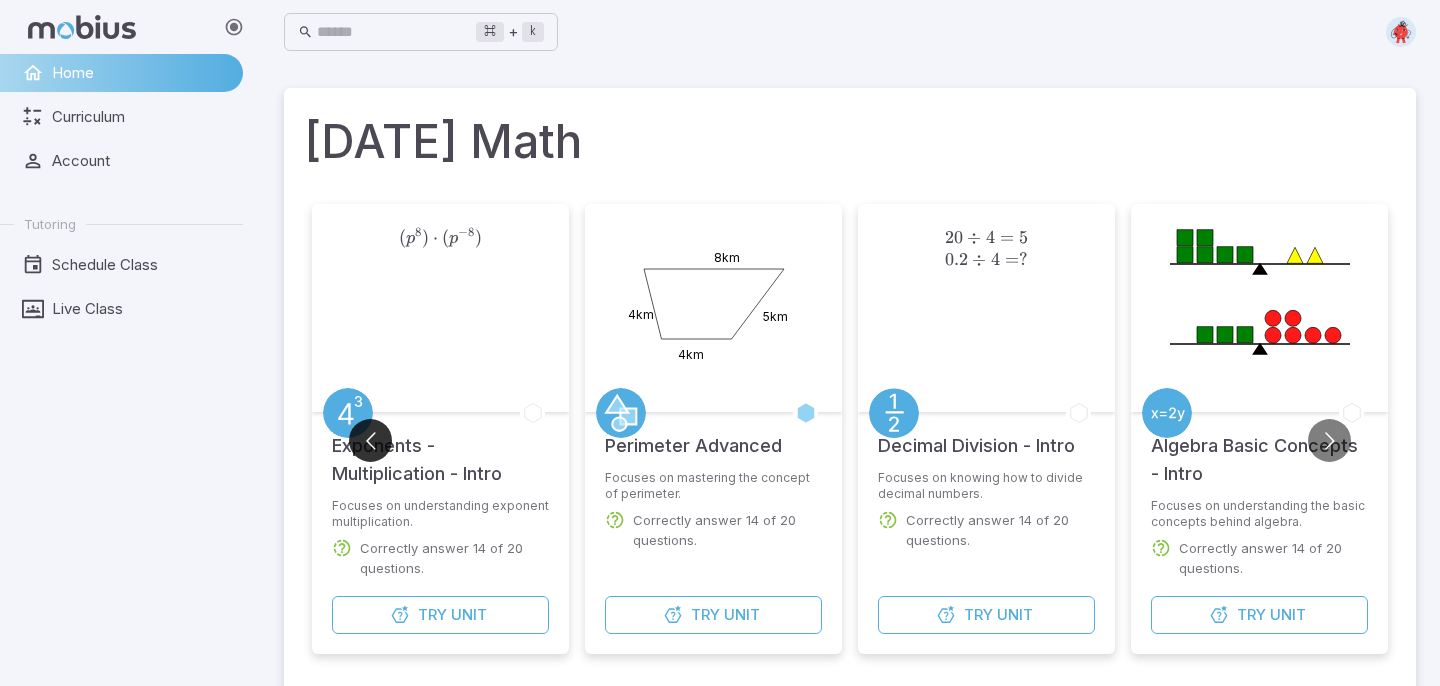 click at bounding box center [370, 440] 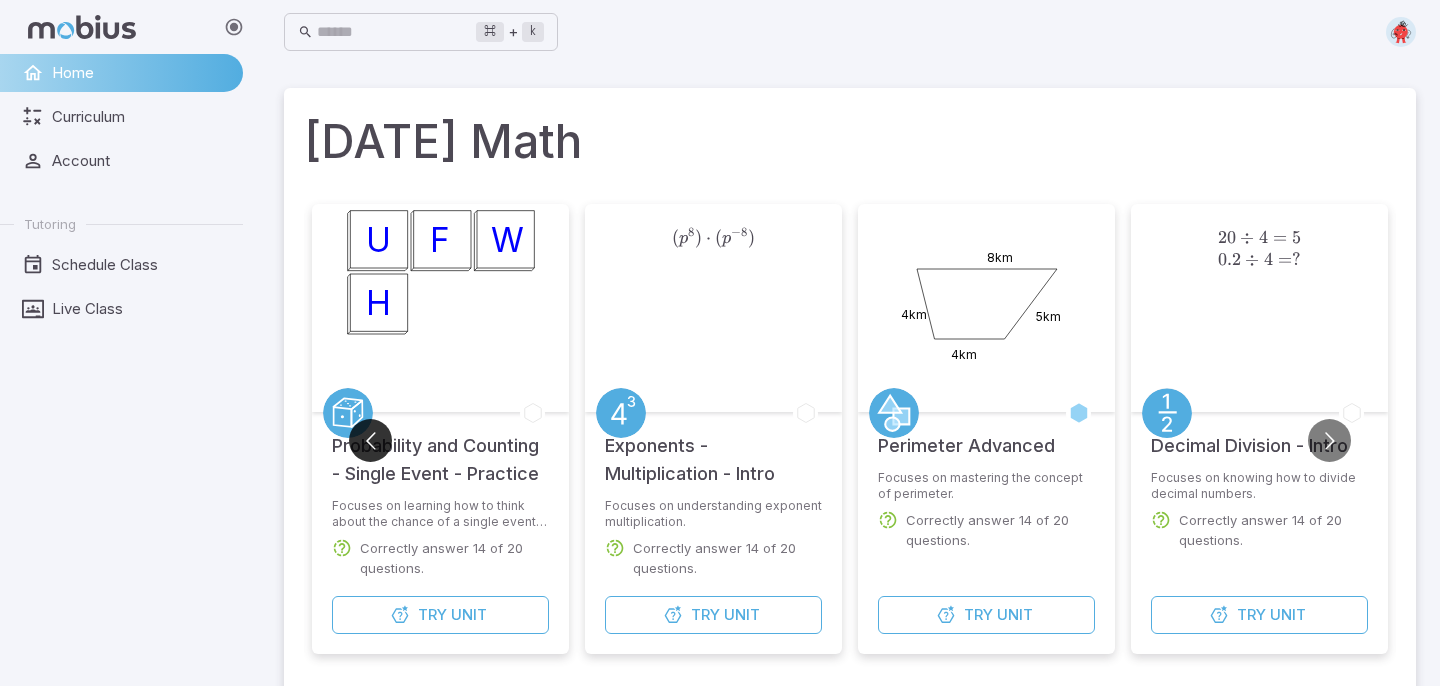click at bounding box center [370, 440] 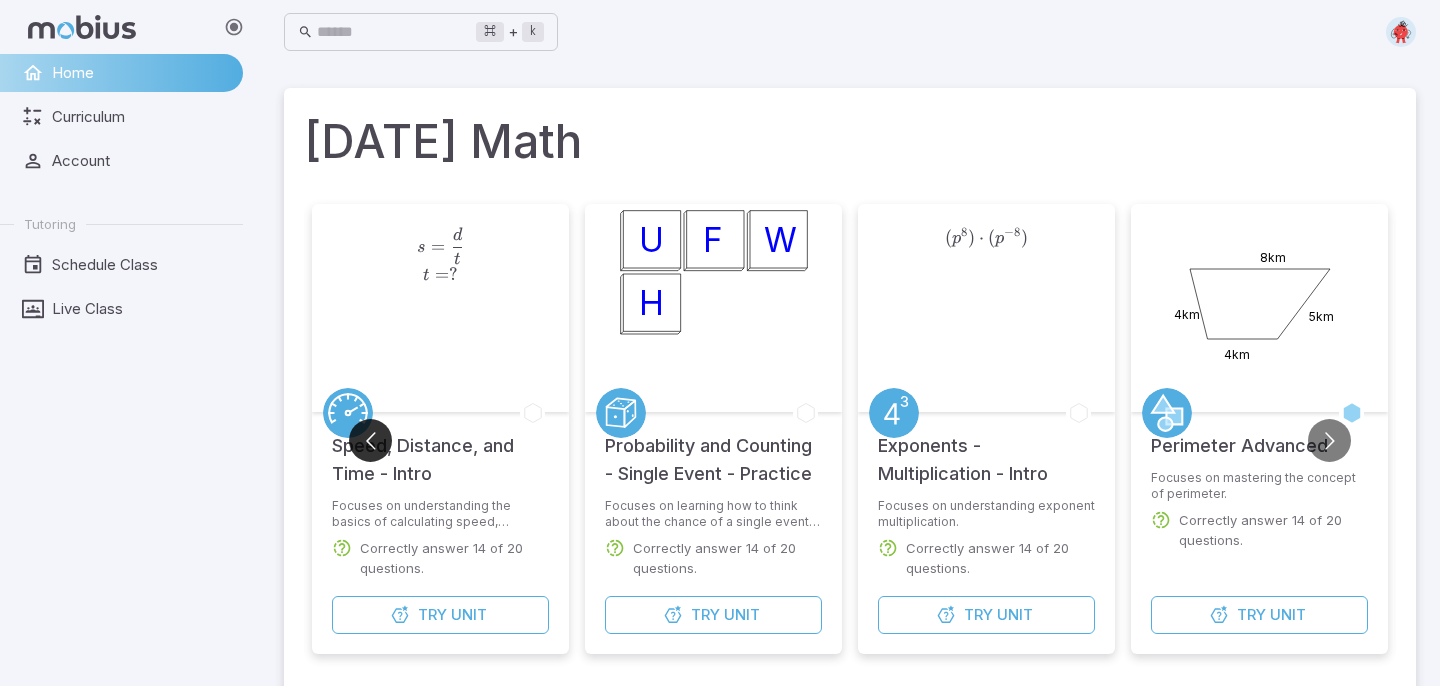 click at bounding box center [370, 440] 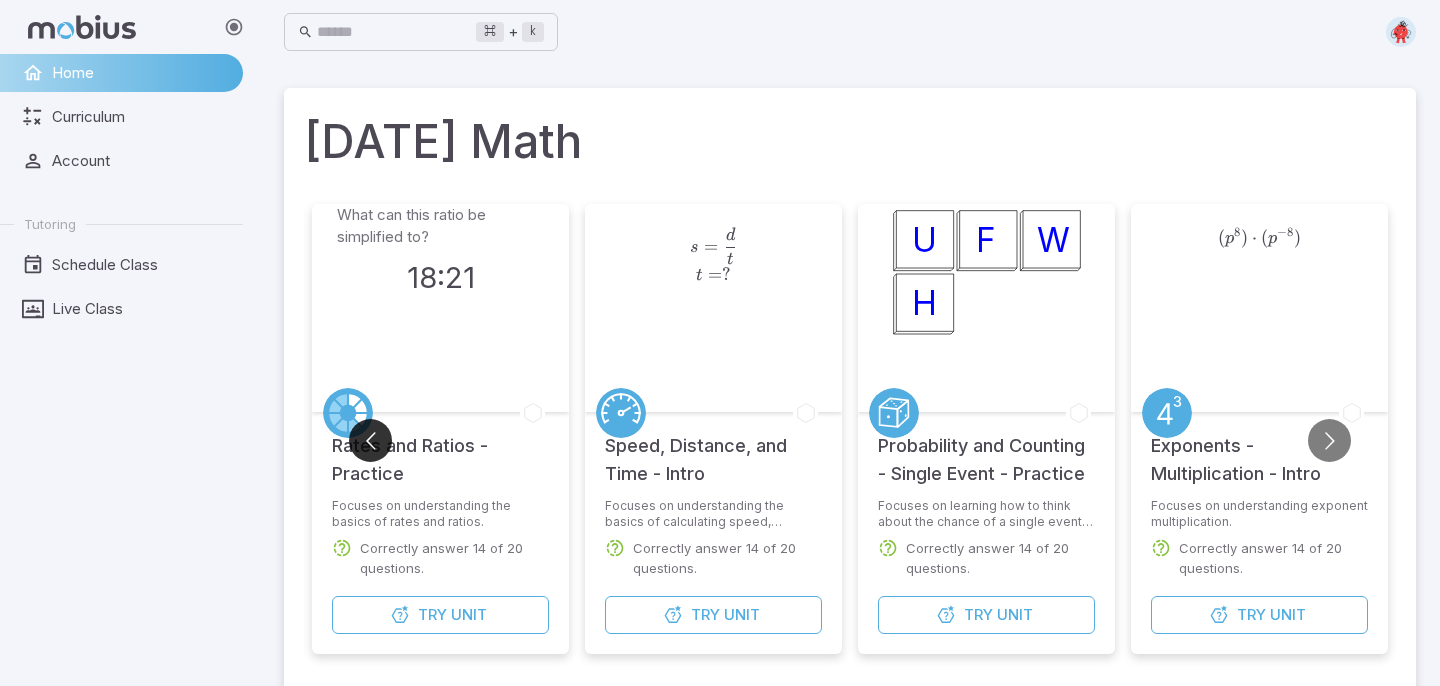 click at bounding box center [370, 440] 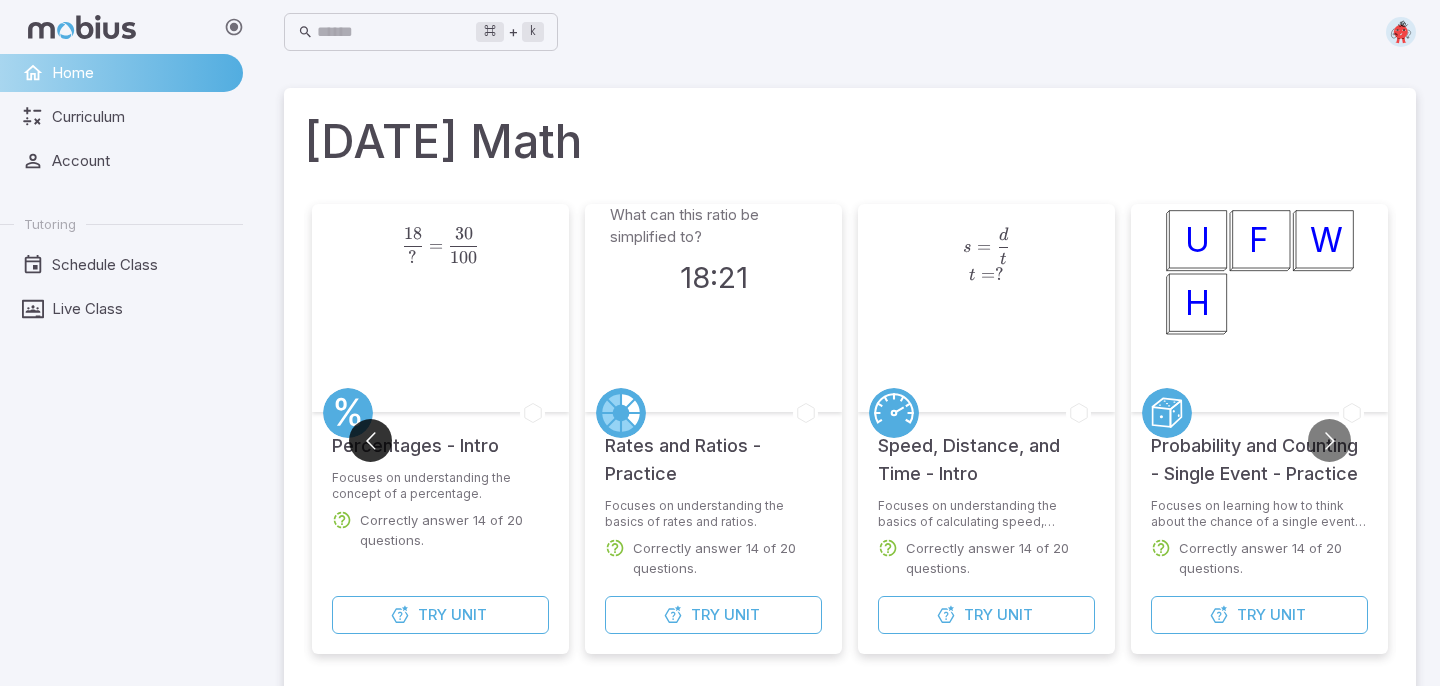 click at bounding box center [370, 440] 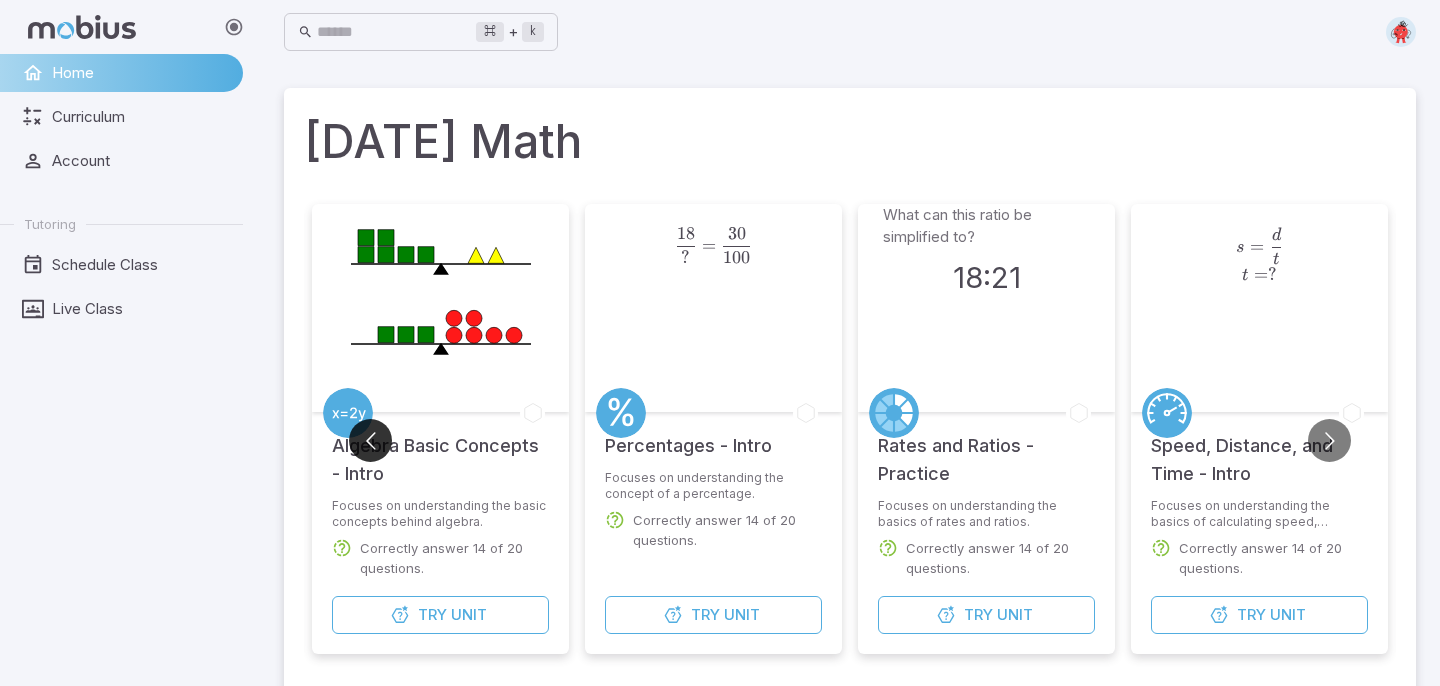 click at bounding box center [370, 440] 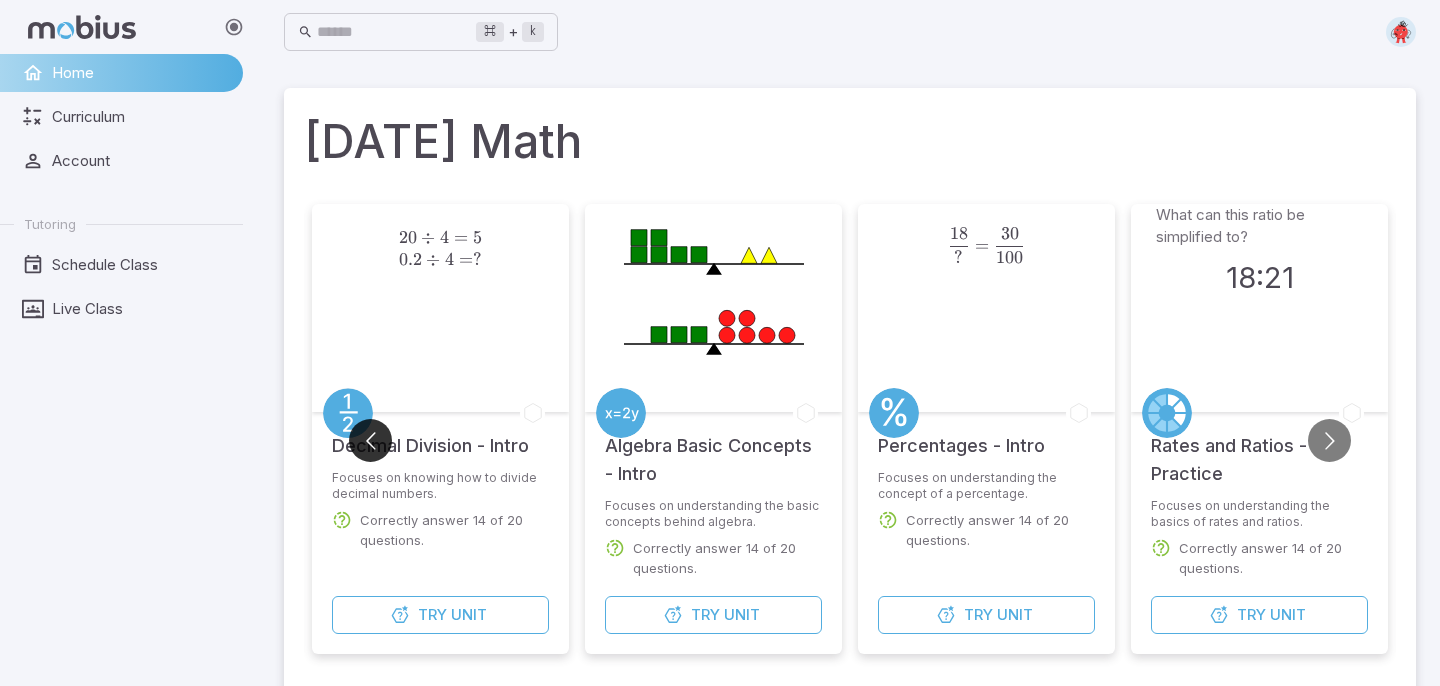 click at bounding box center [370, 440] 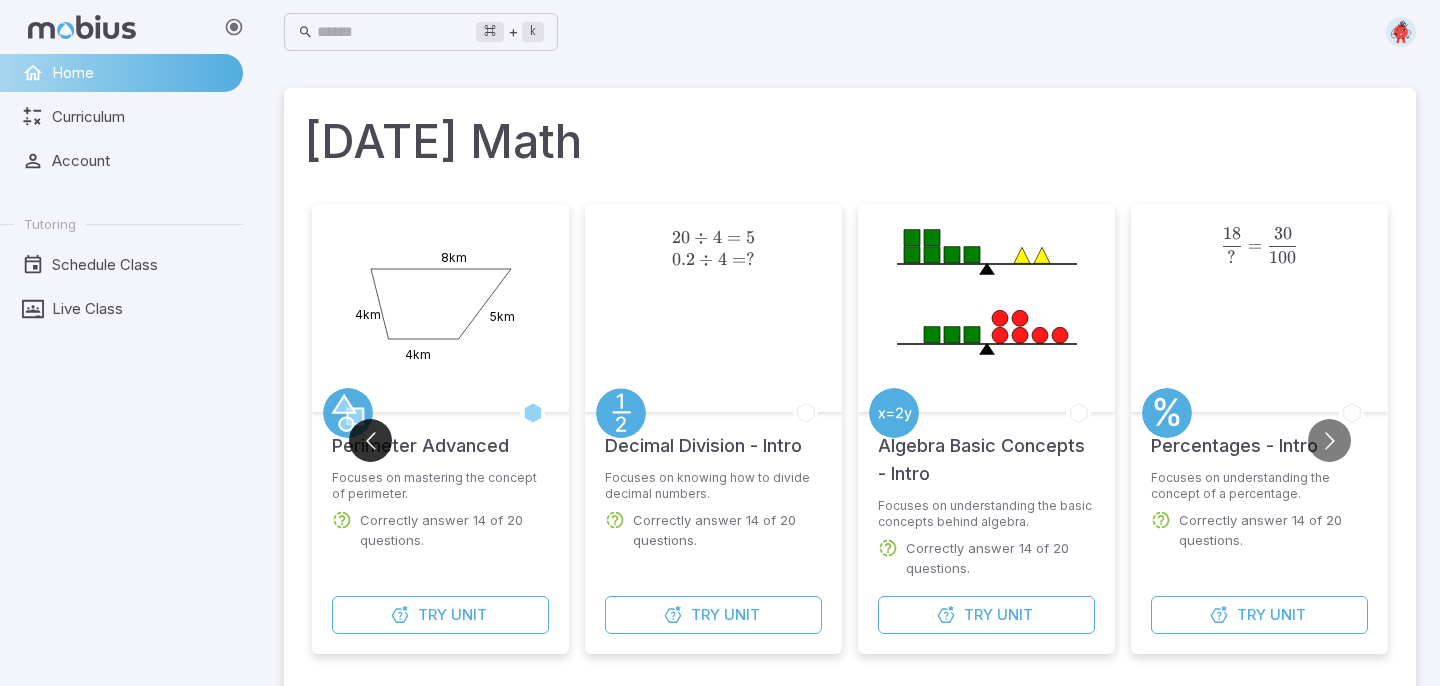 click at bounding box center (370, 440) 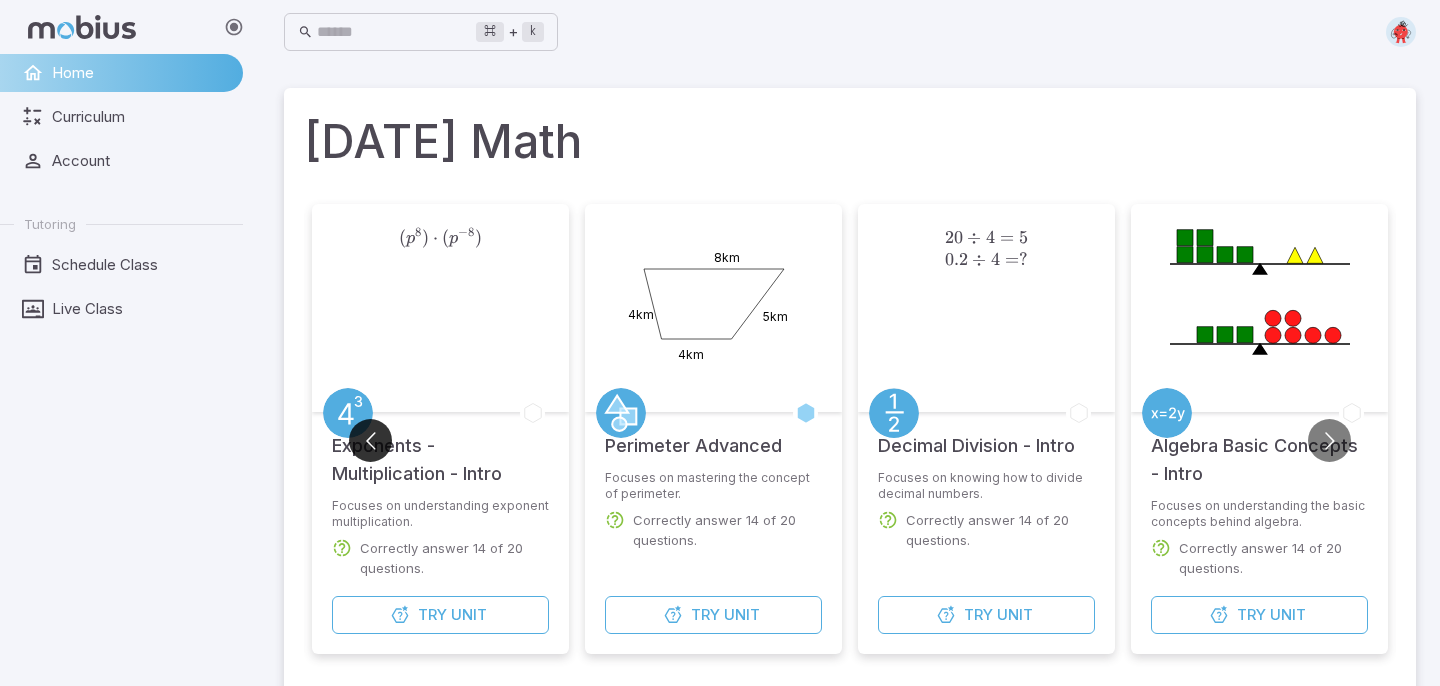 click at bounding box center [370, 440] 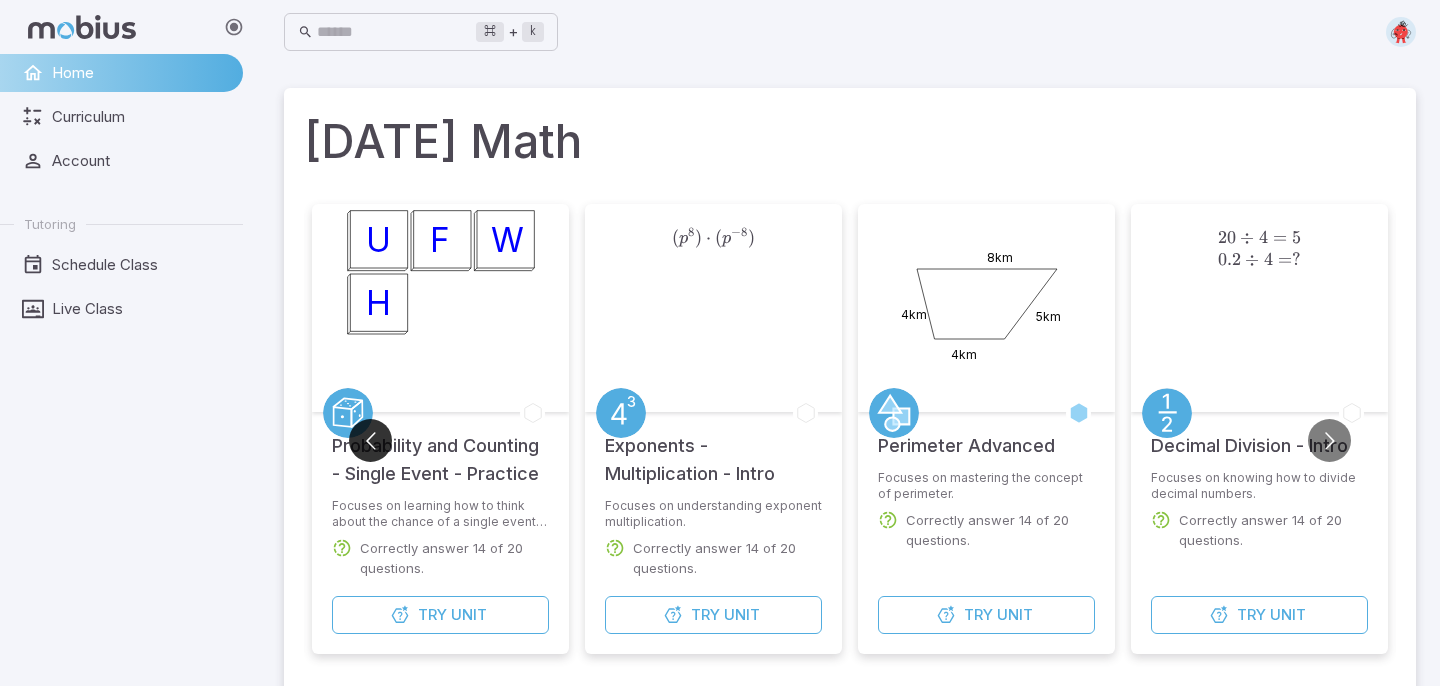 click at bounding box center (370, 440) 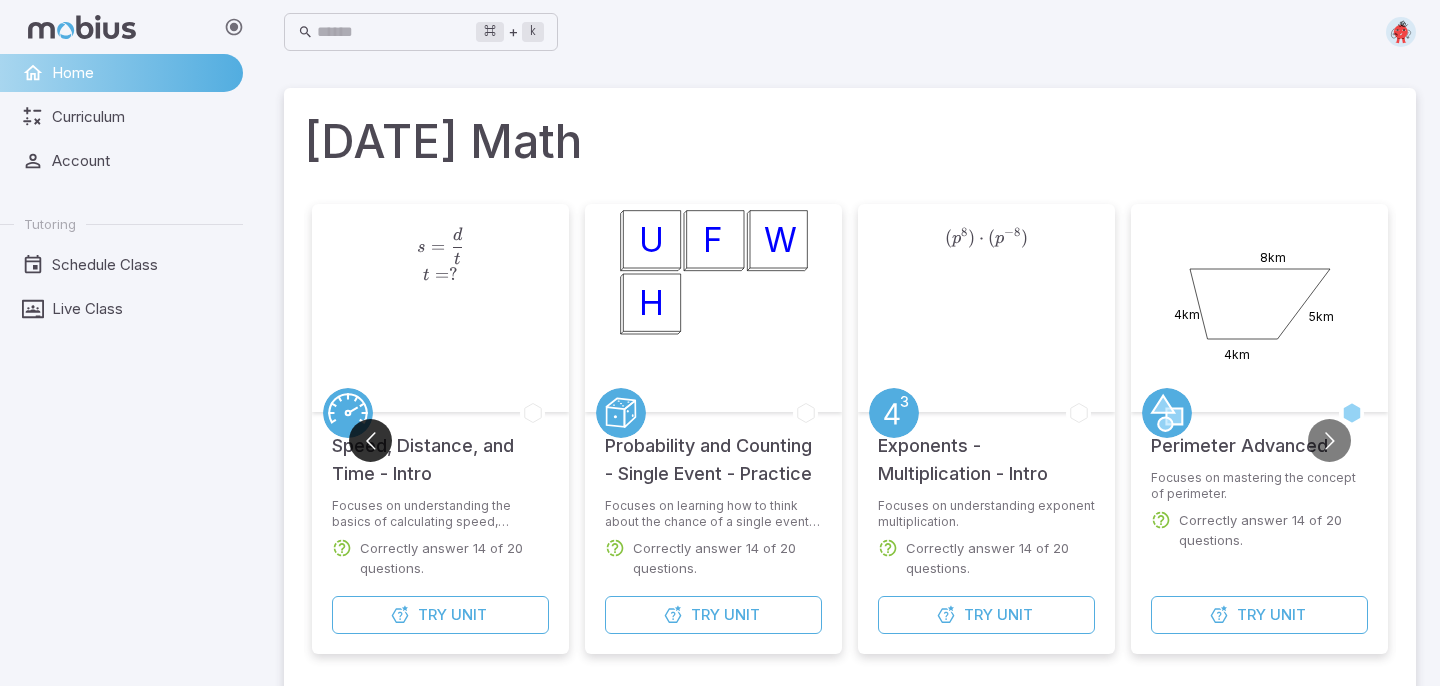 click at bounding box center [370, 440] 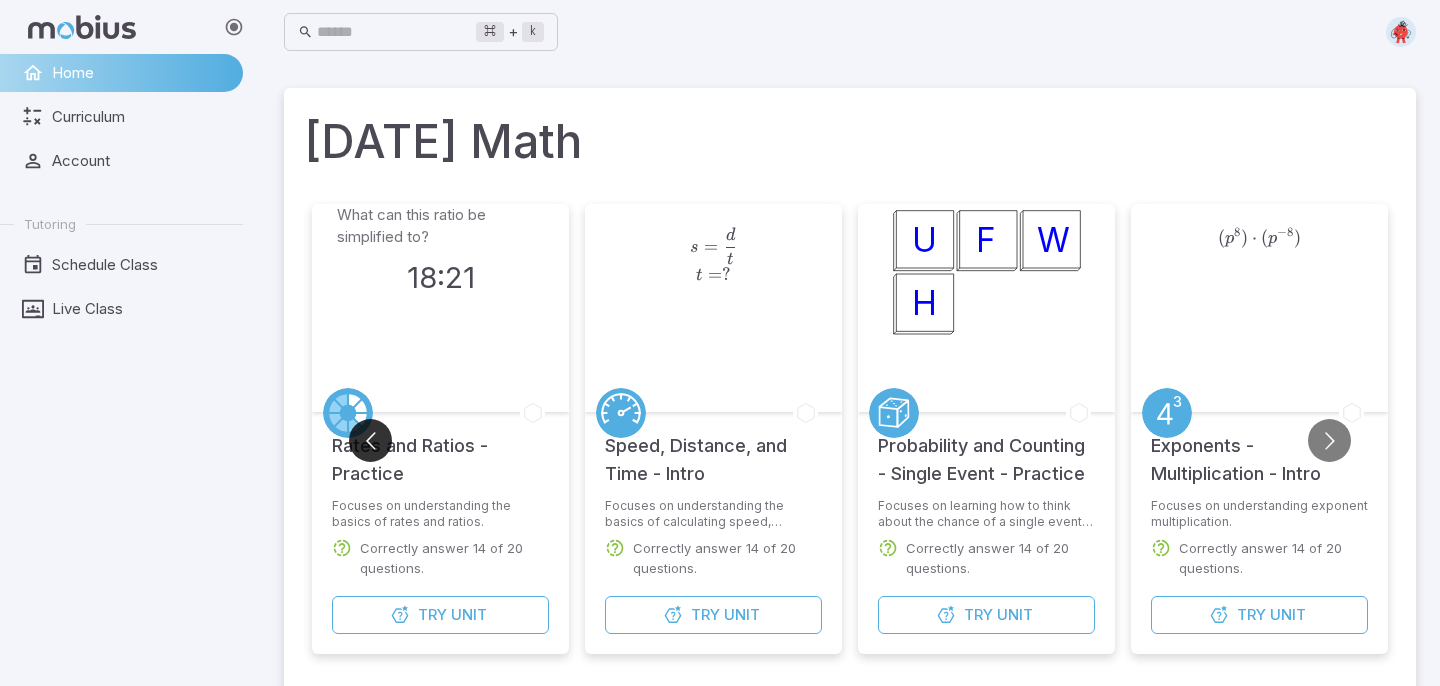 click at bounding box center (370, 440) 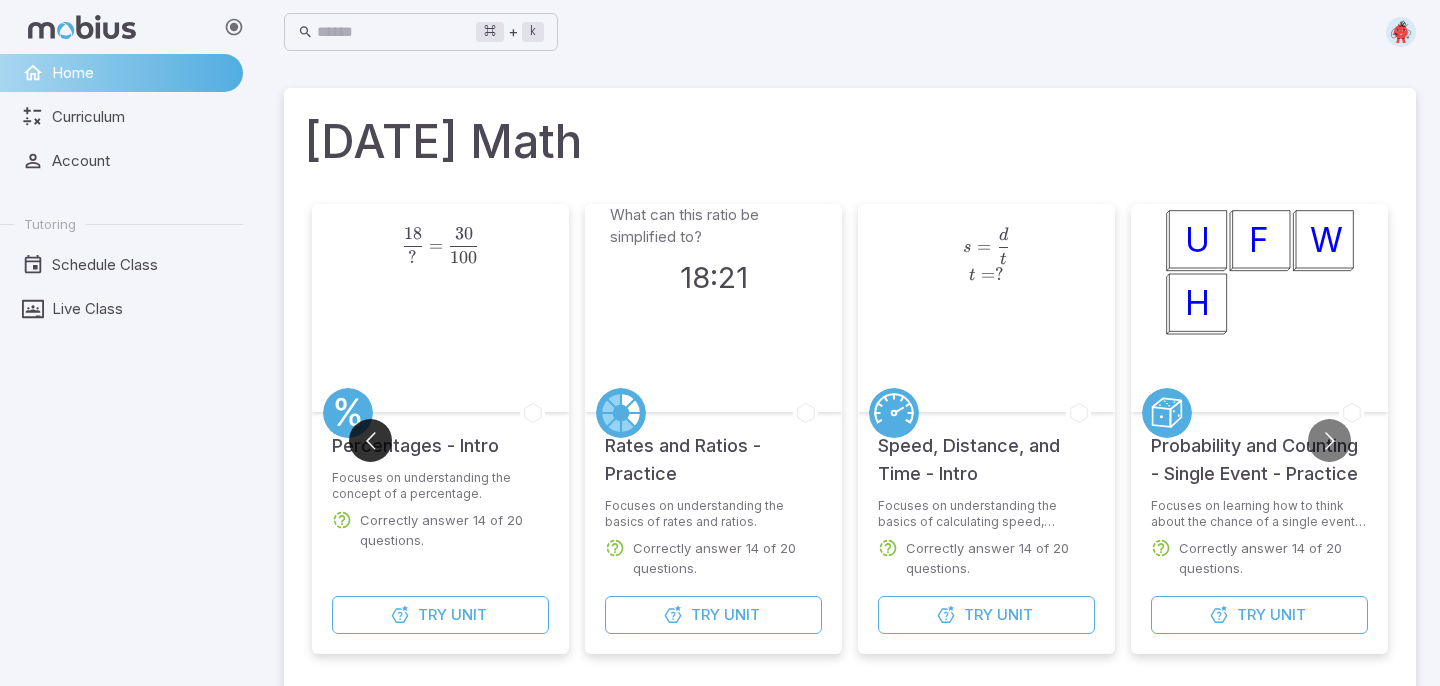 click at bounding box center (370, 440) 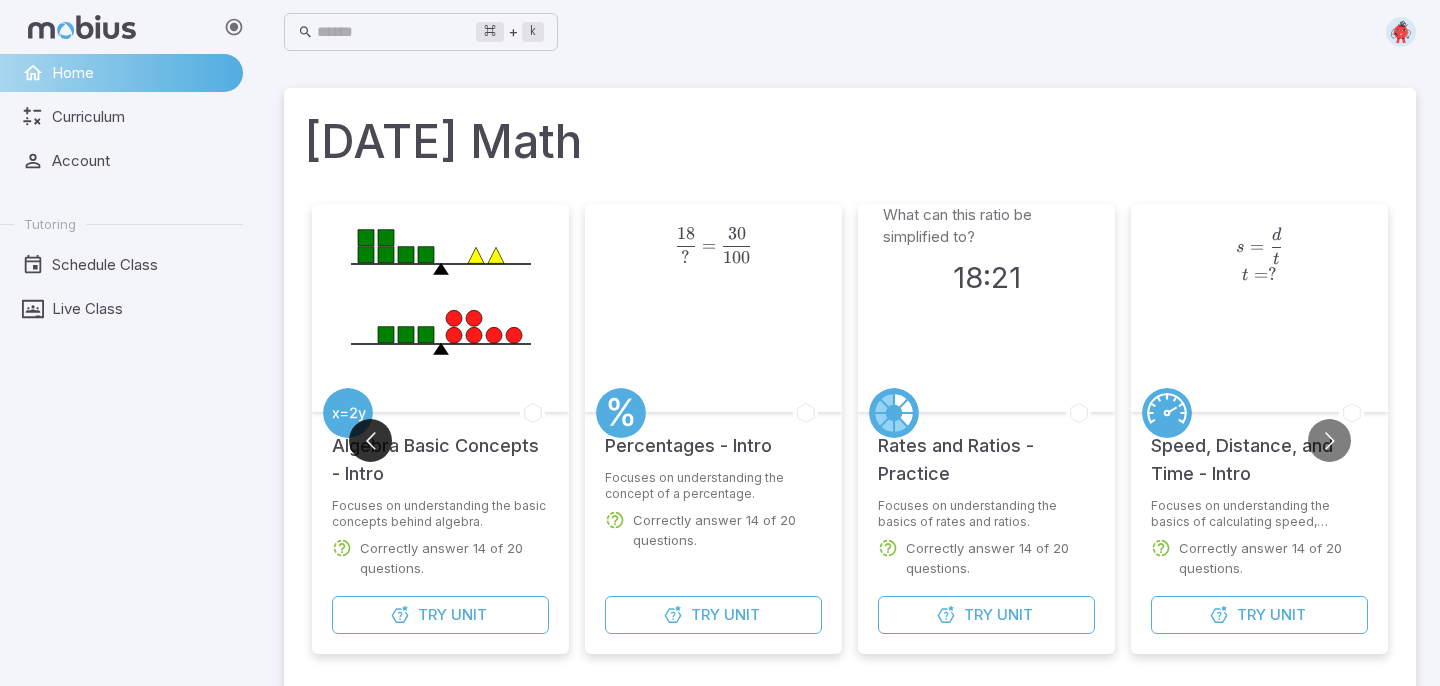 click at bounding box center [370, 440] 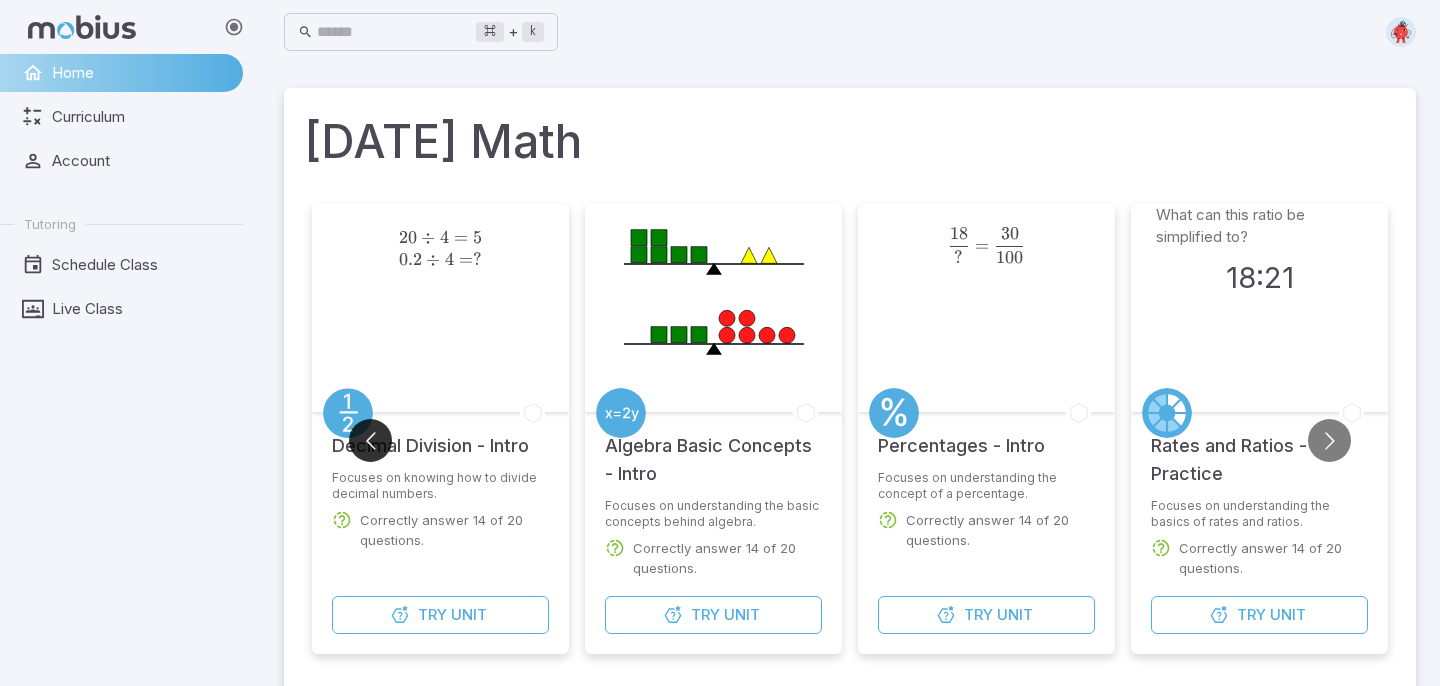 click at bounding box center [370, 440] 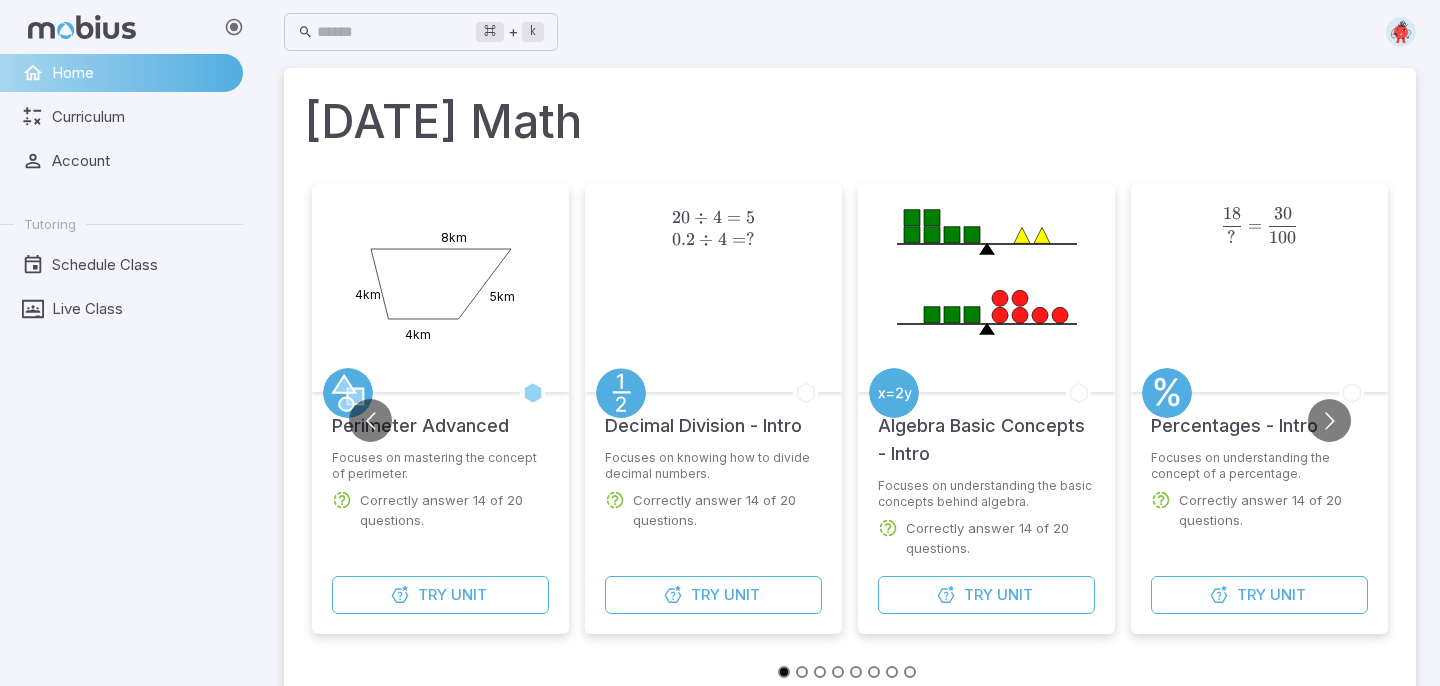 scroll, scrollTop: 0, scrollLeft: 0, axis: both 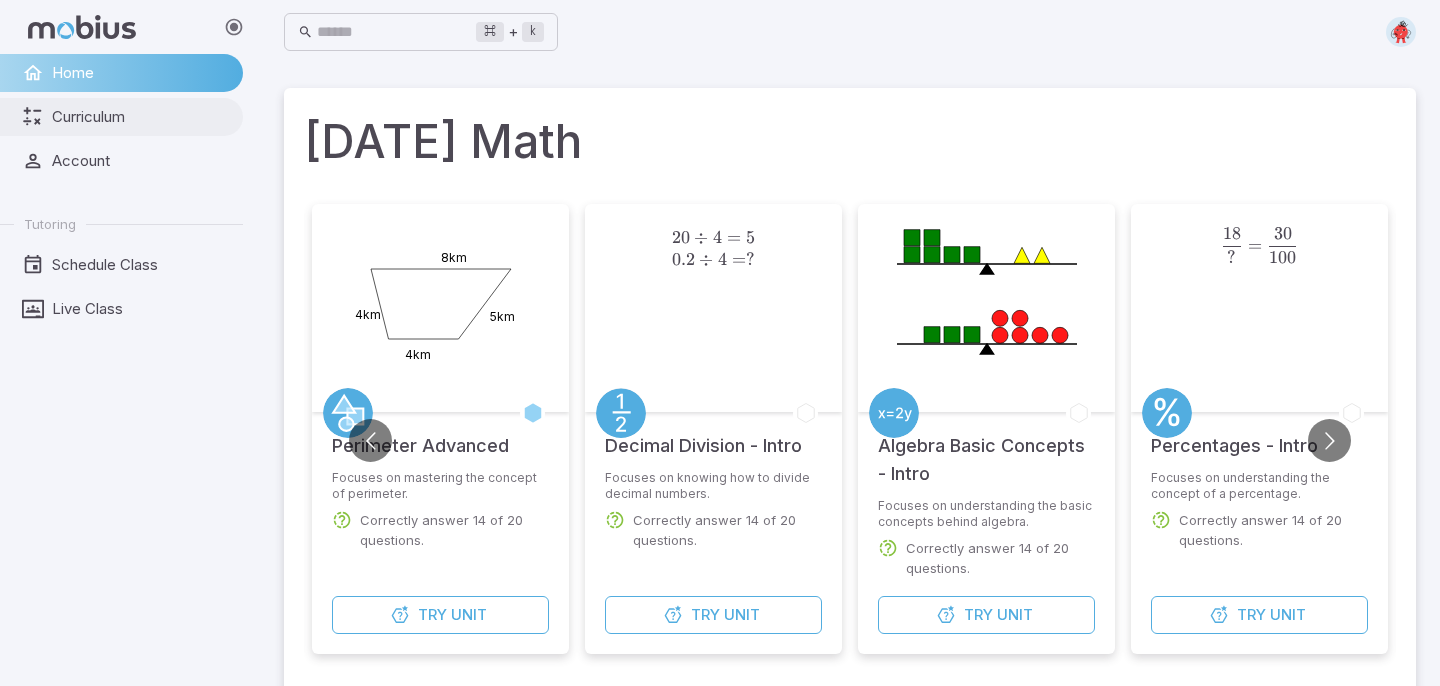 click on "Curriculum" at bounding box center (140, 117) 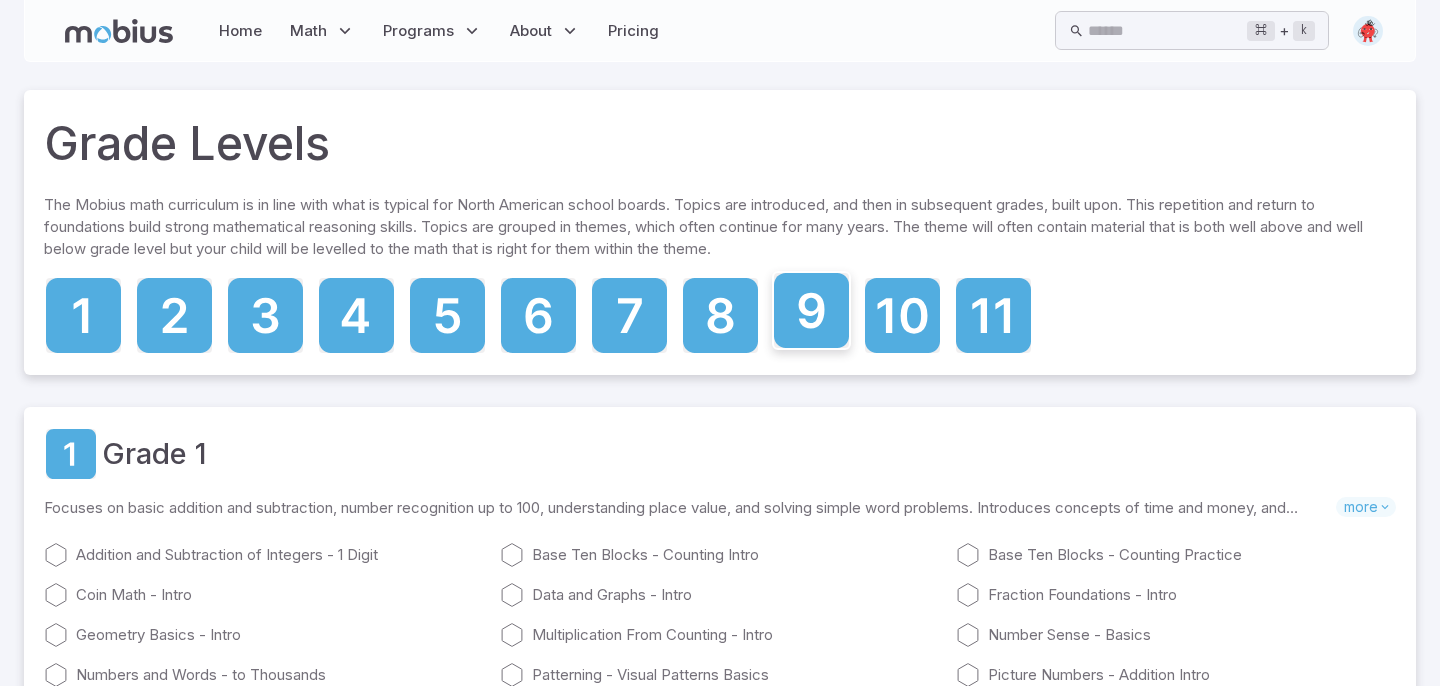 click 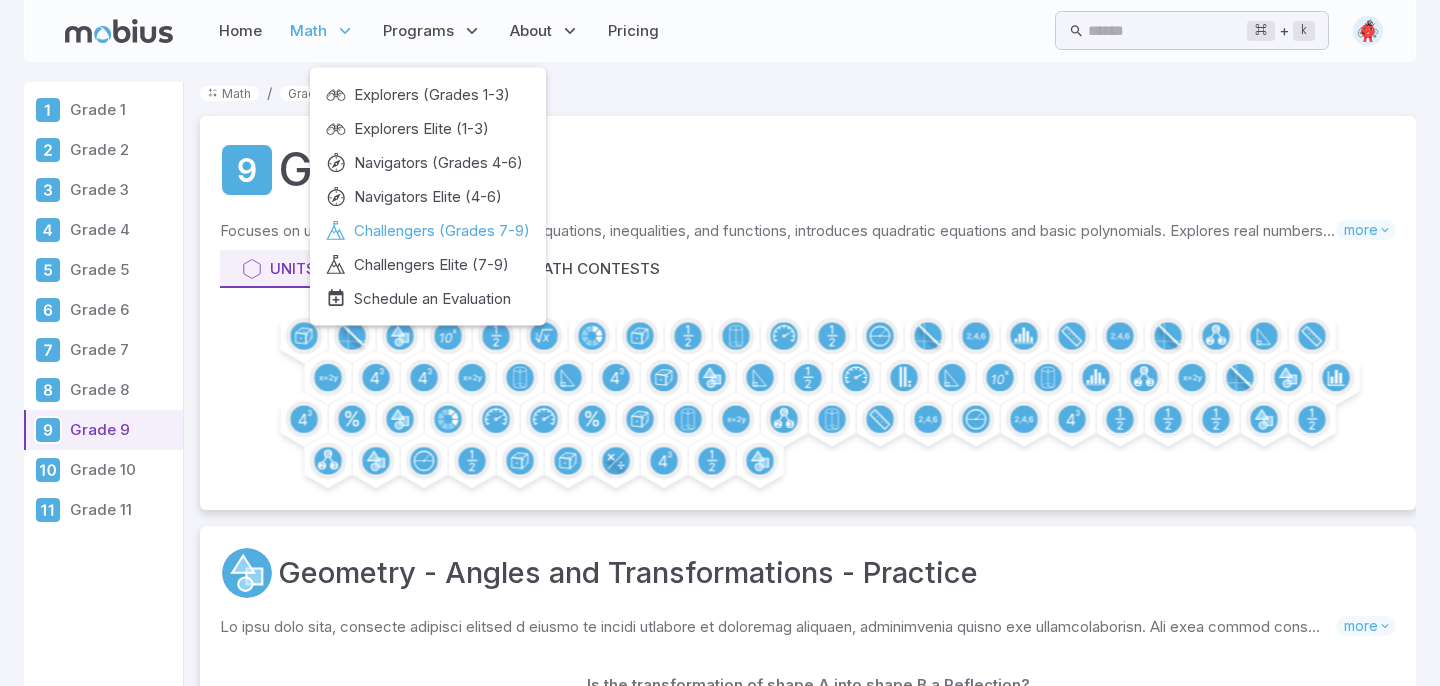 click on "Challengers (Grades 7-9)" at bounding box center [442, 231] 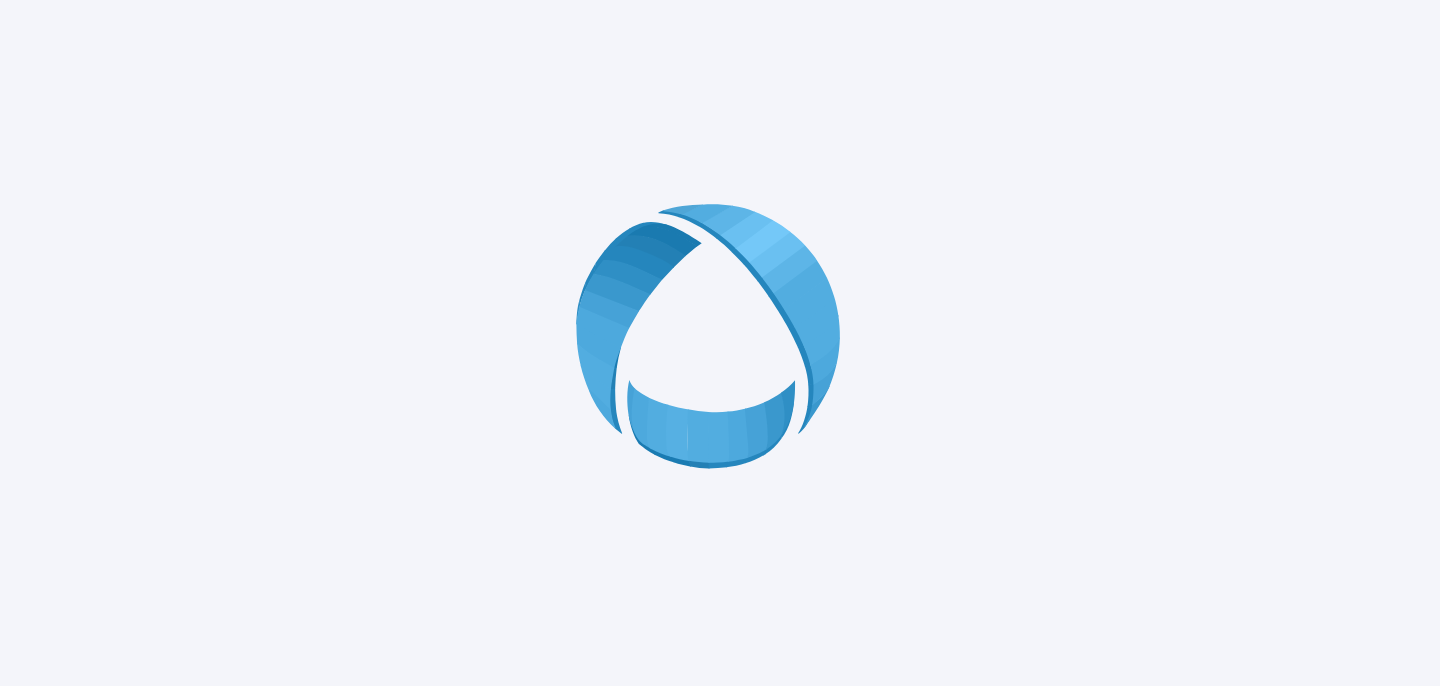 scroll, scrollTop: 0, scrollLeft: 0, axis: both 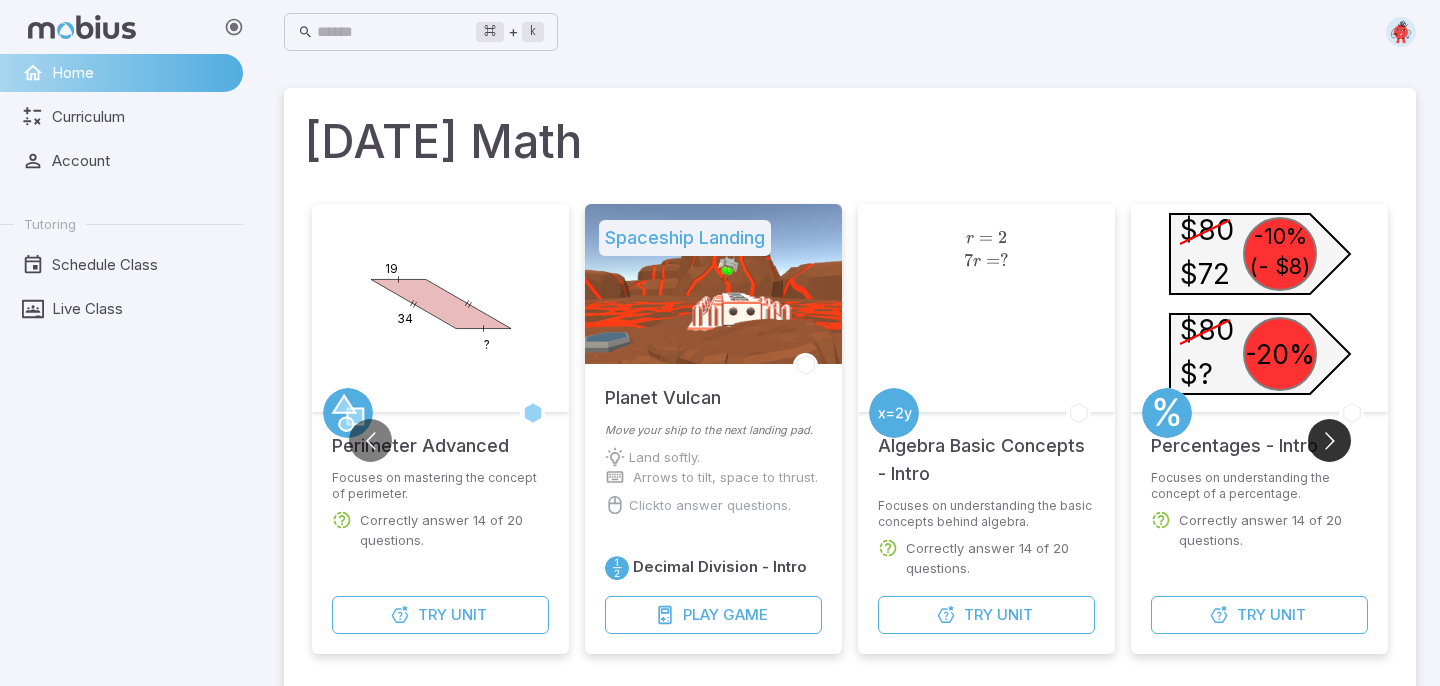 click at bounding box center (1329, 440) 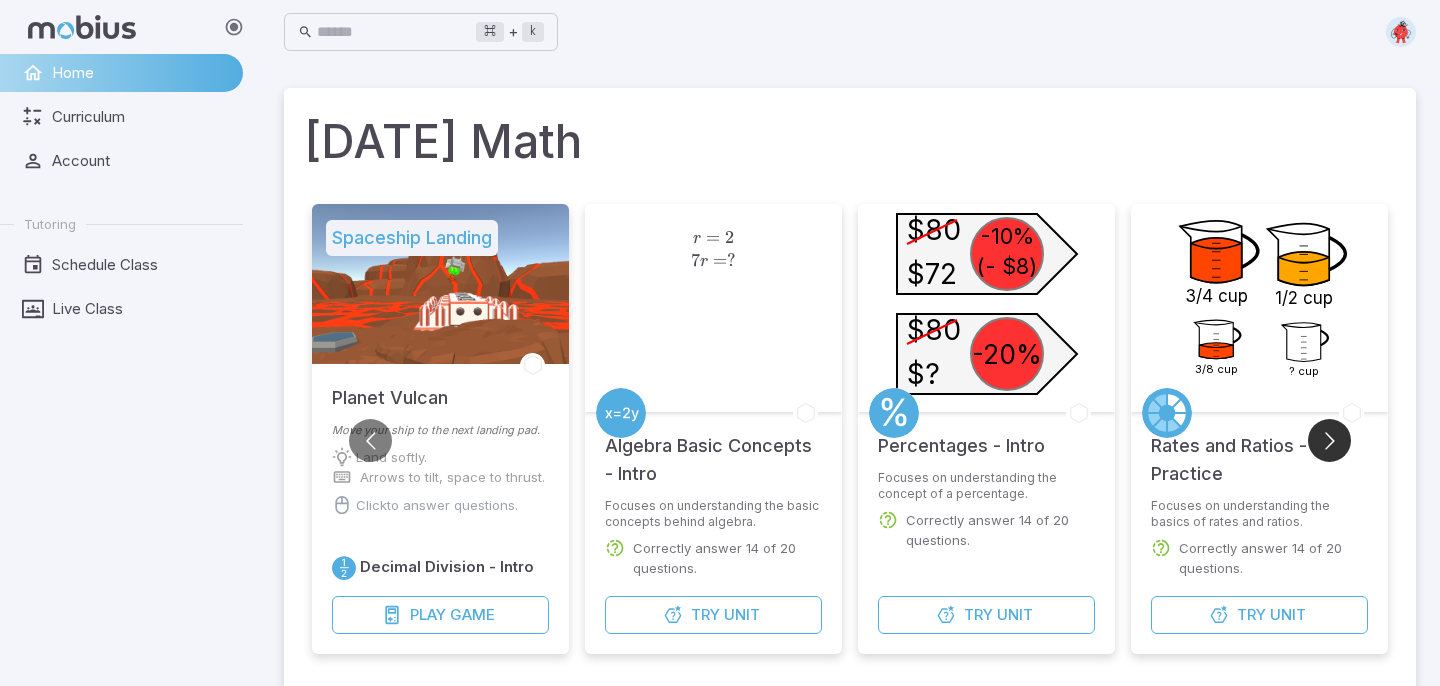 click at bounding box center [1329, 440] 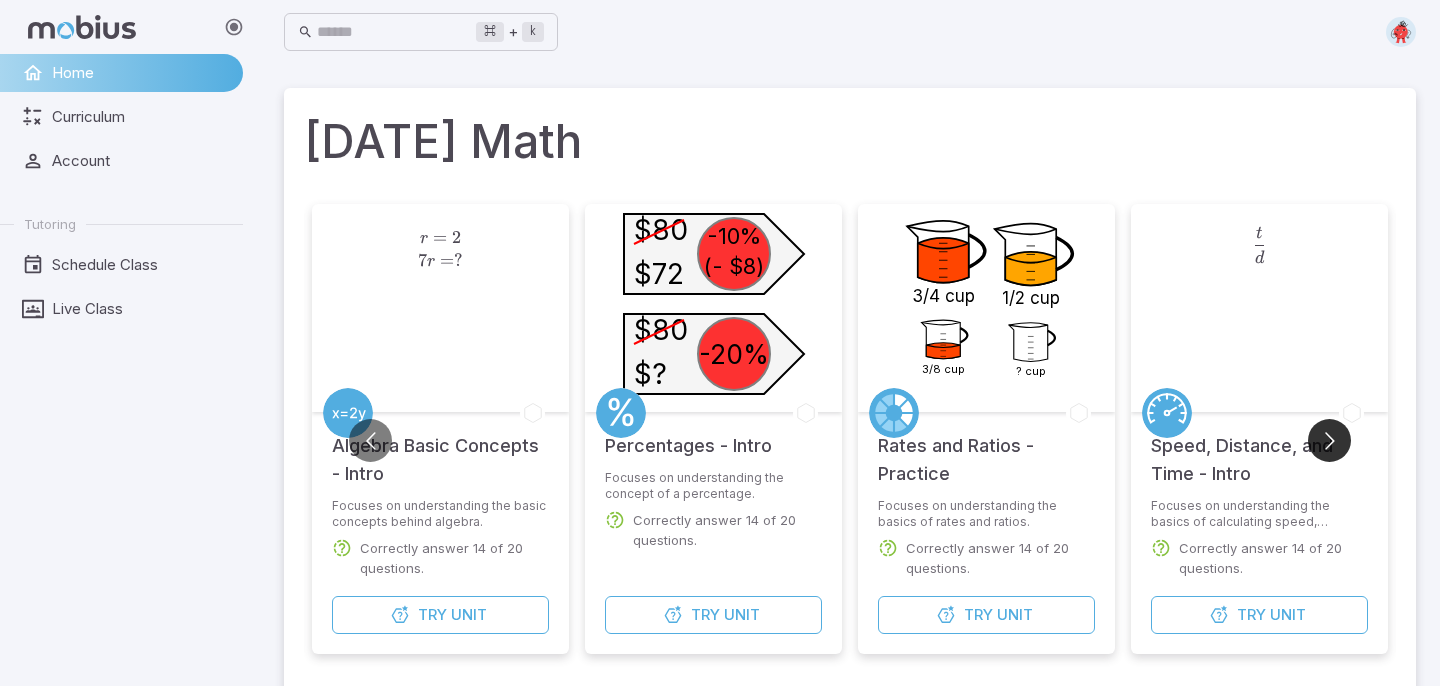 click at bounding box center [1329, 440] 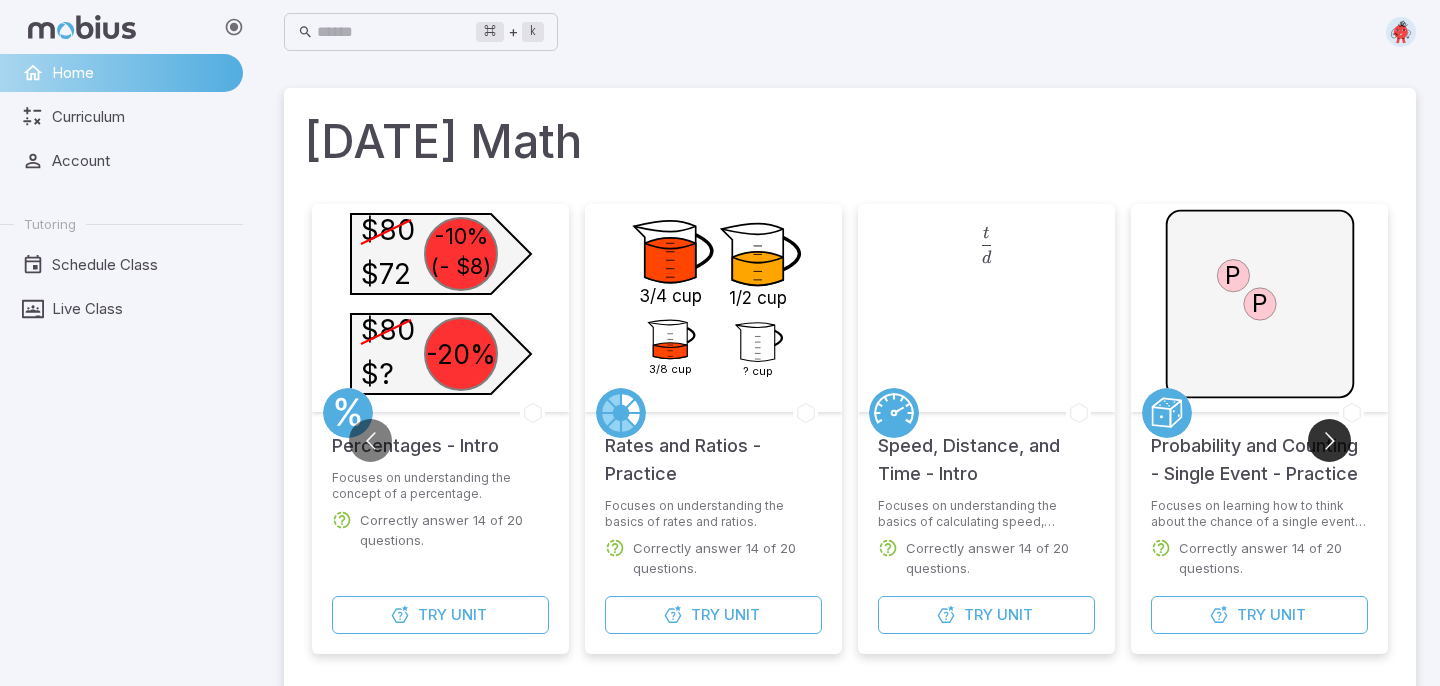 click at bounding box center [1329, 440] 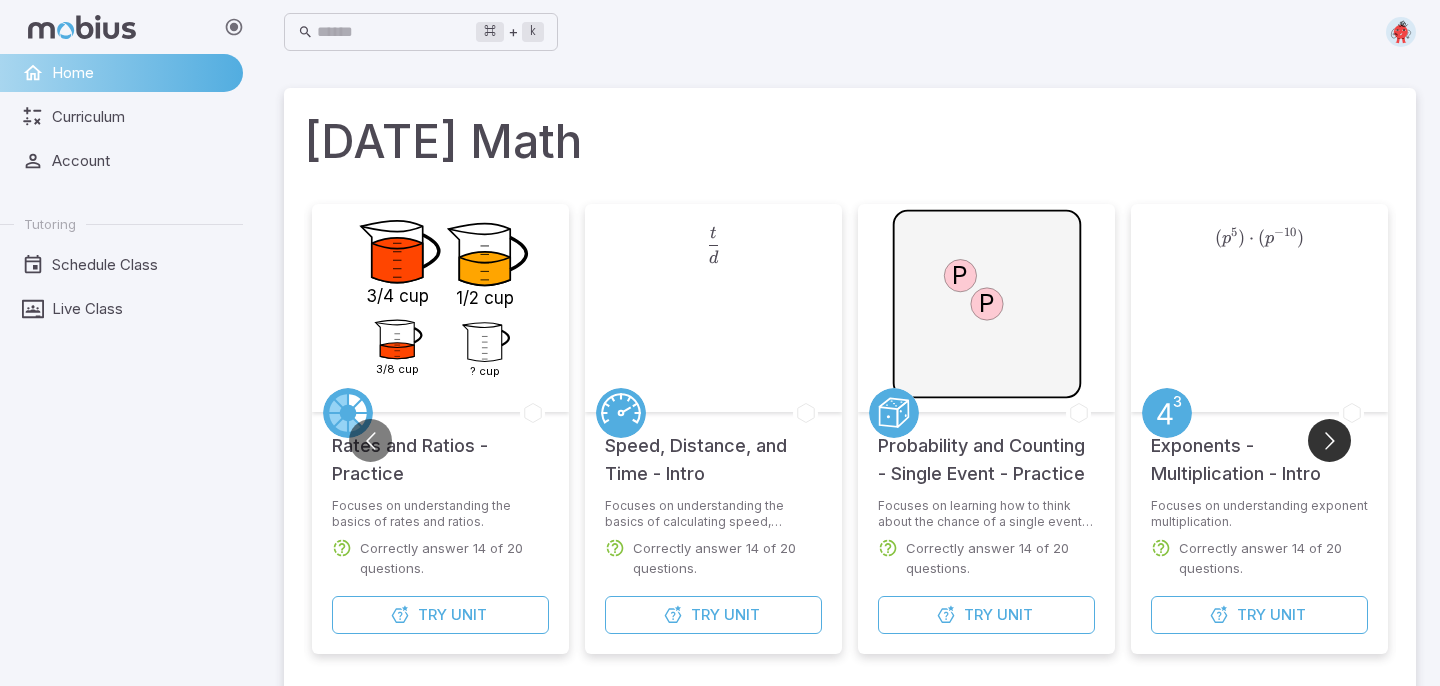 click at bounding box center [1329, 440] 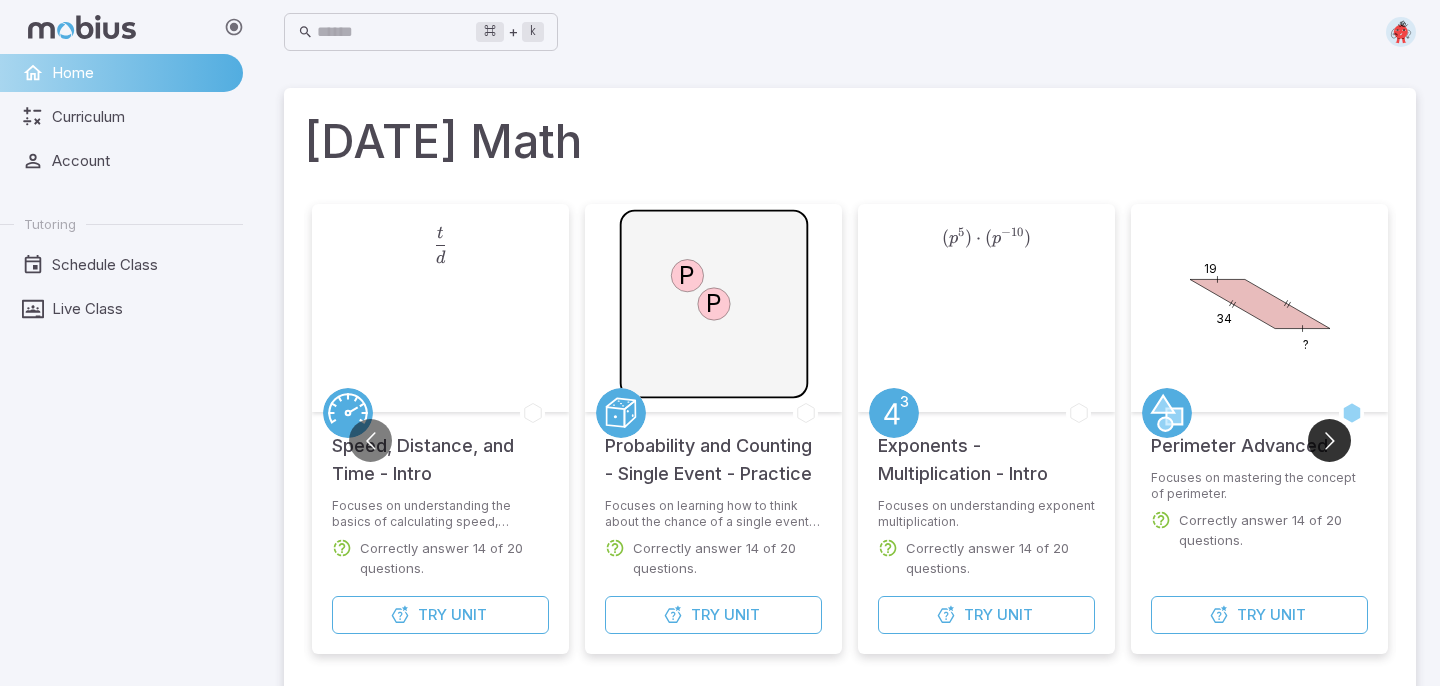 click at bounding box center [1329, 440] 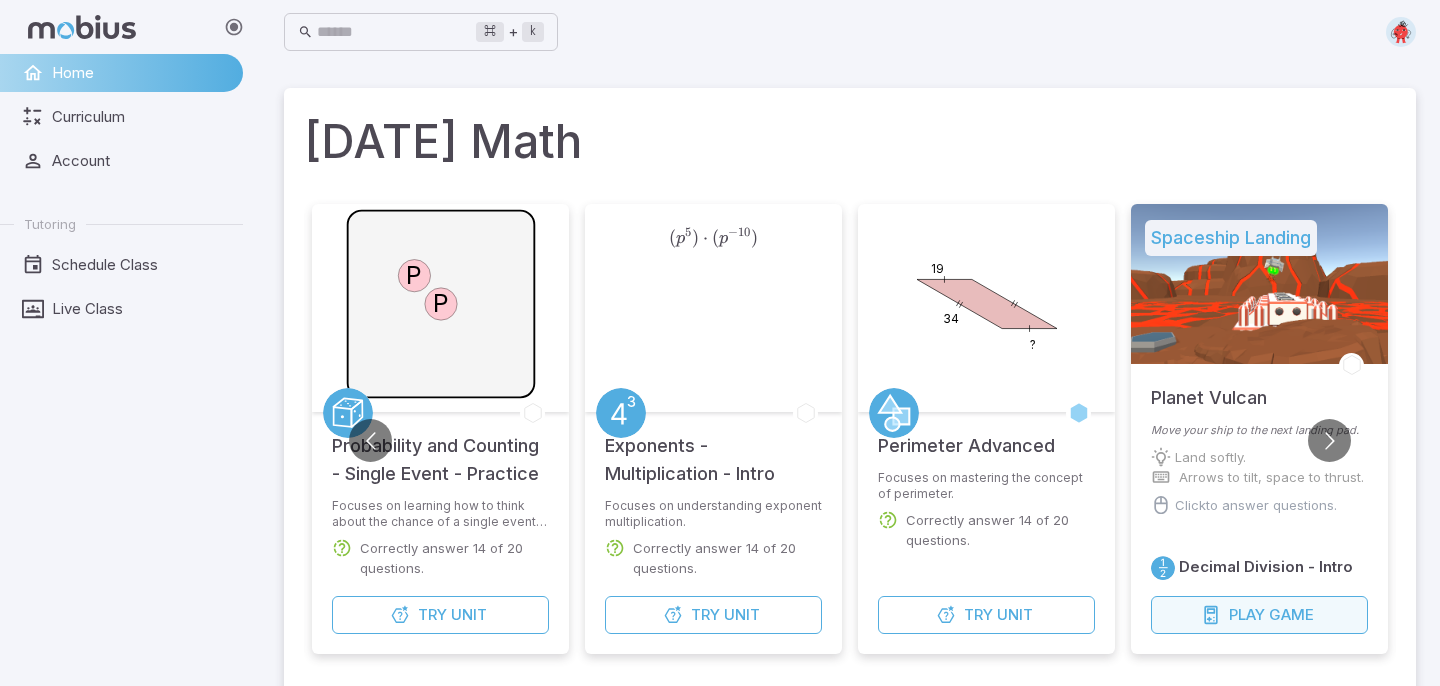 click on "Play" at bounding box center [1247, 615] 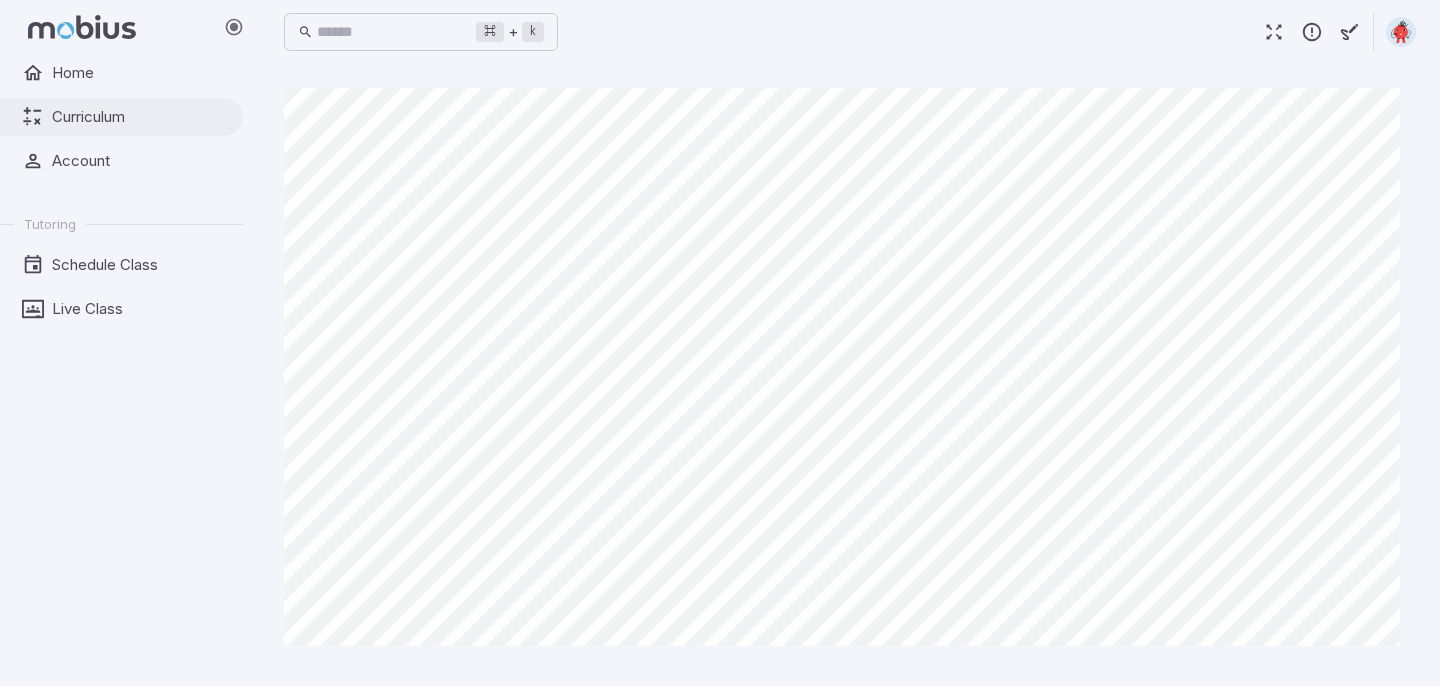 click on "Curriculum" at bounding box center [140, 117] 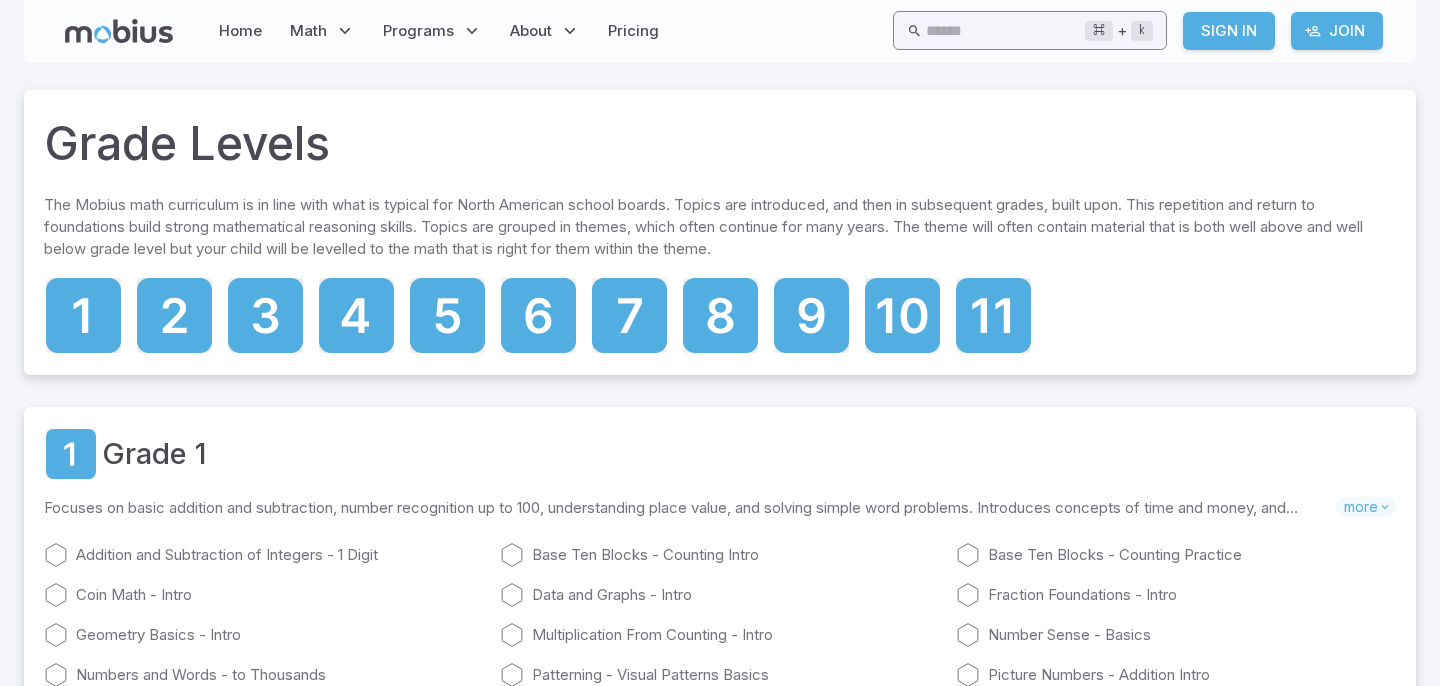 click at bounding box center [914, 31] 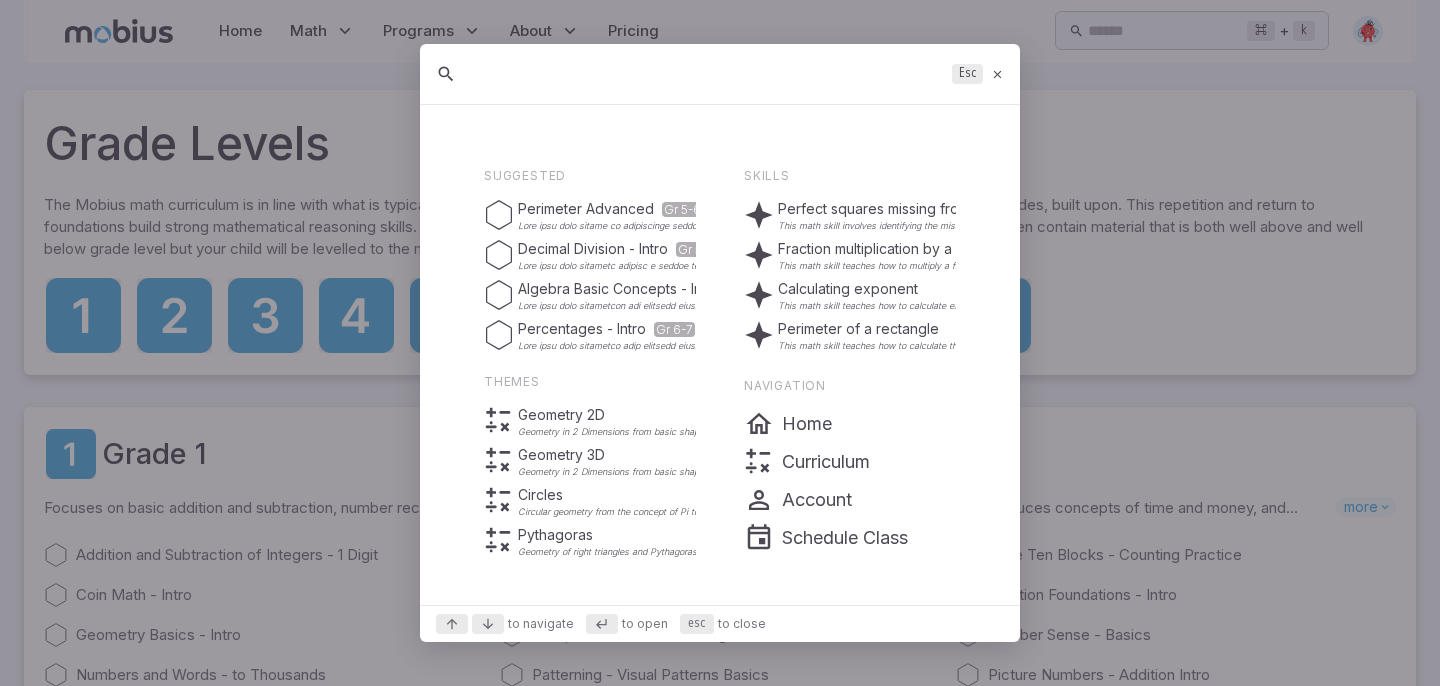 click at bounding box center [706, 74] 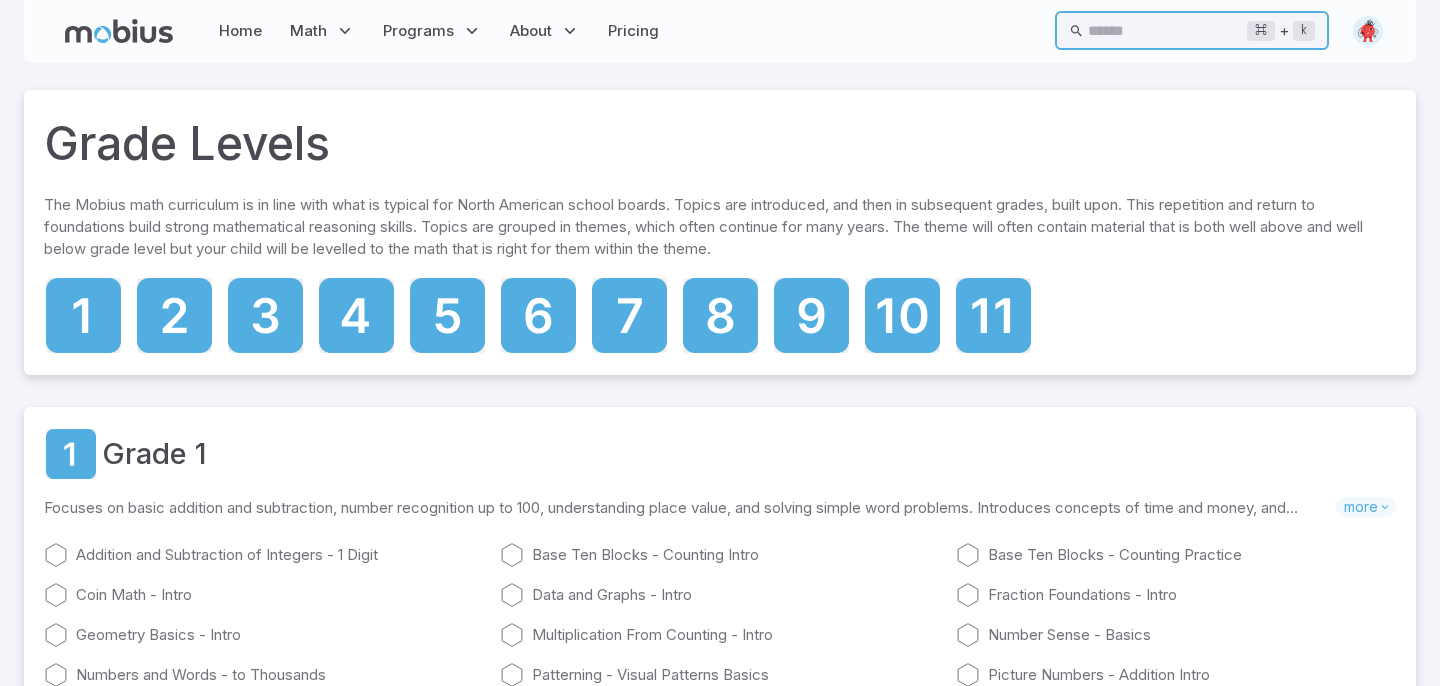 click at bounding box center (1167, 30) 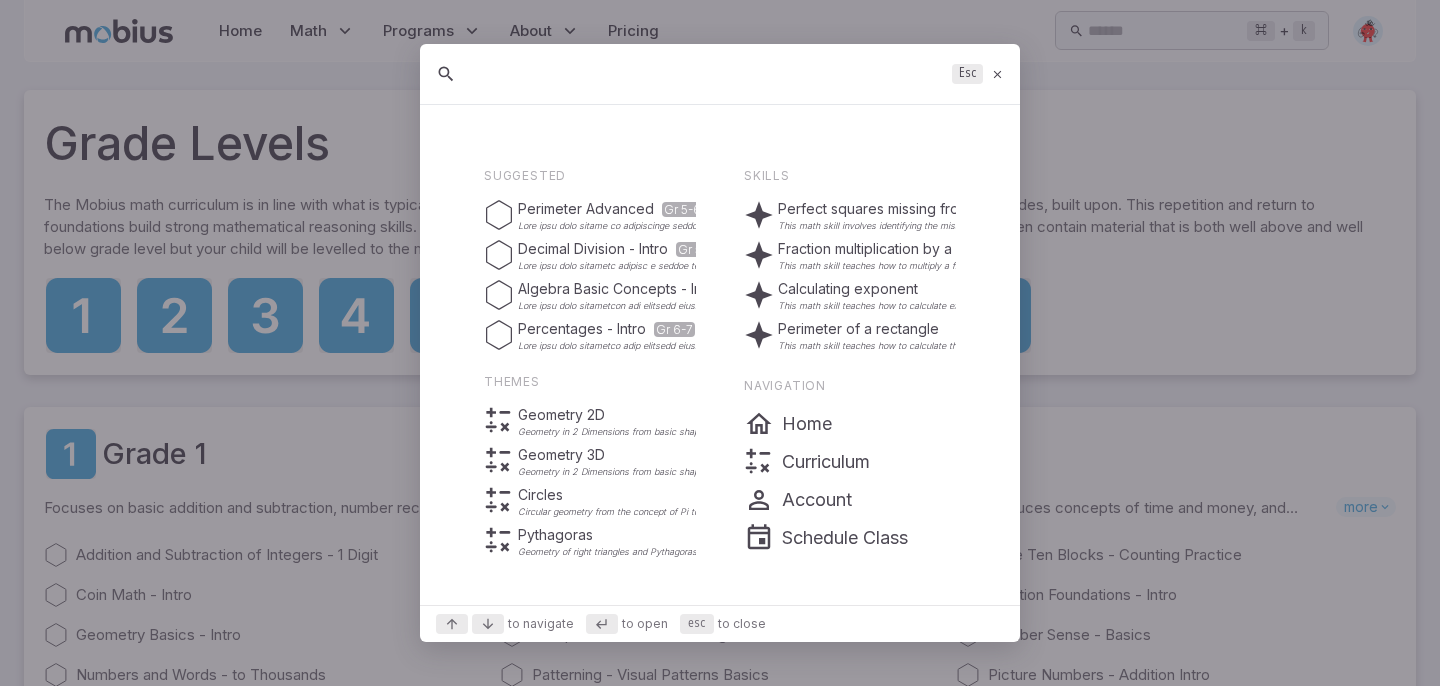 click at bounding box center (997, 74) 